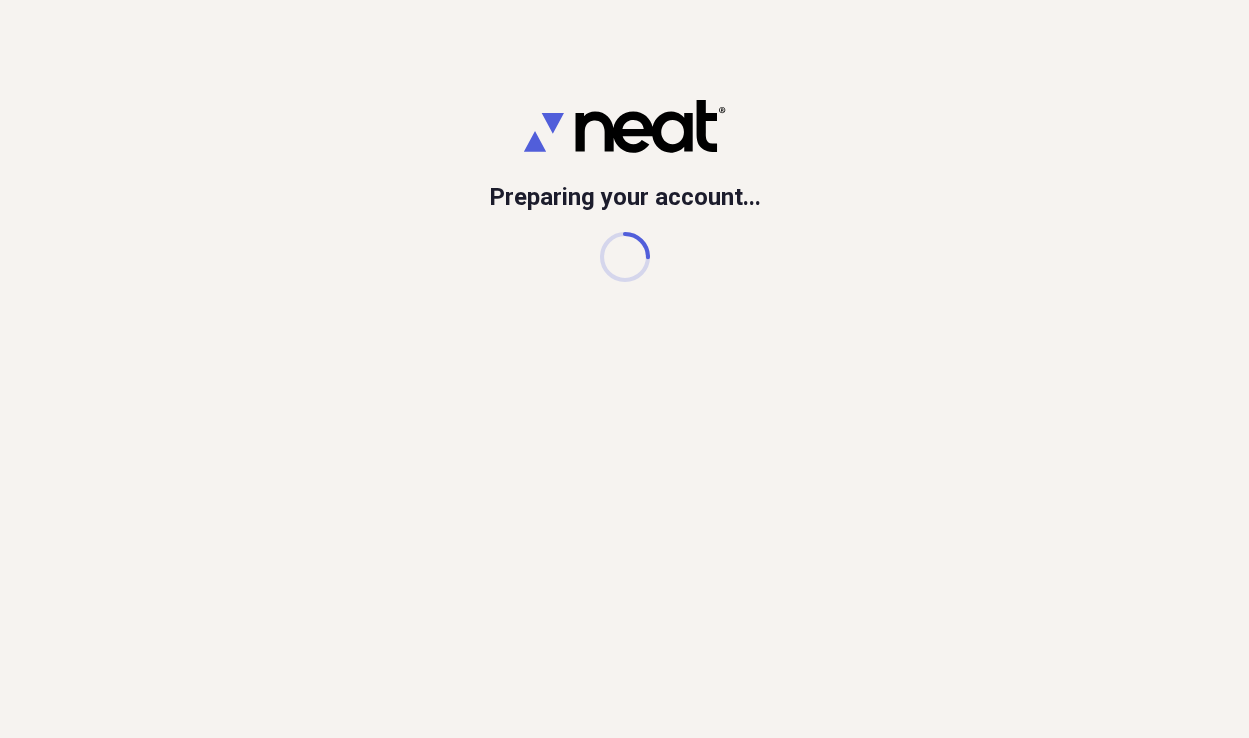 scroll, scrollTop: 0, scrollLeft: 0, axis: both 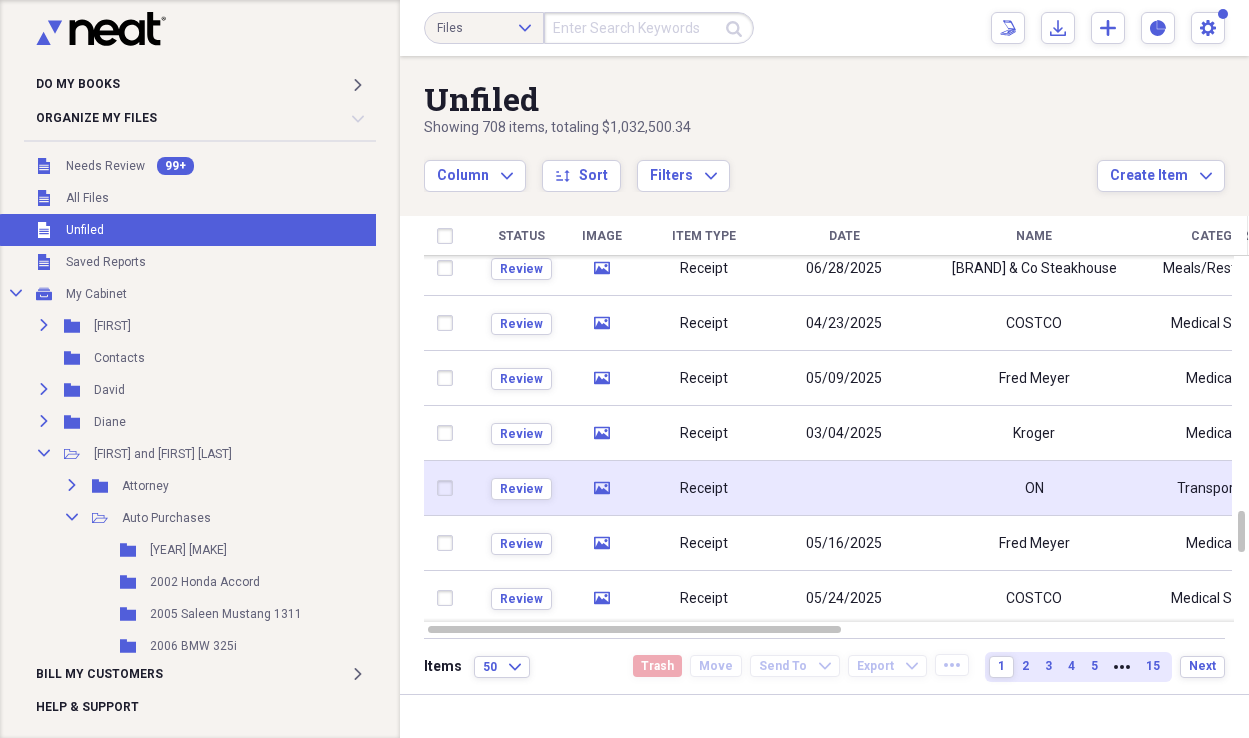 click at bounding box center [844, 488] 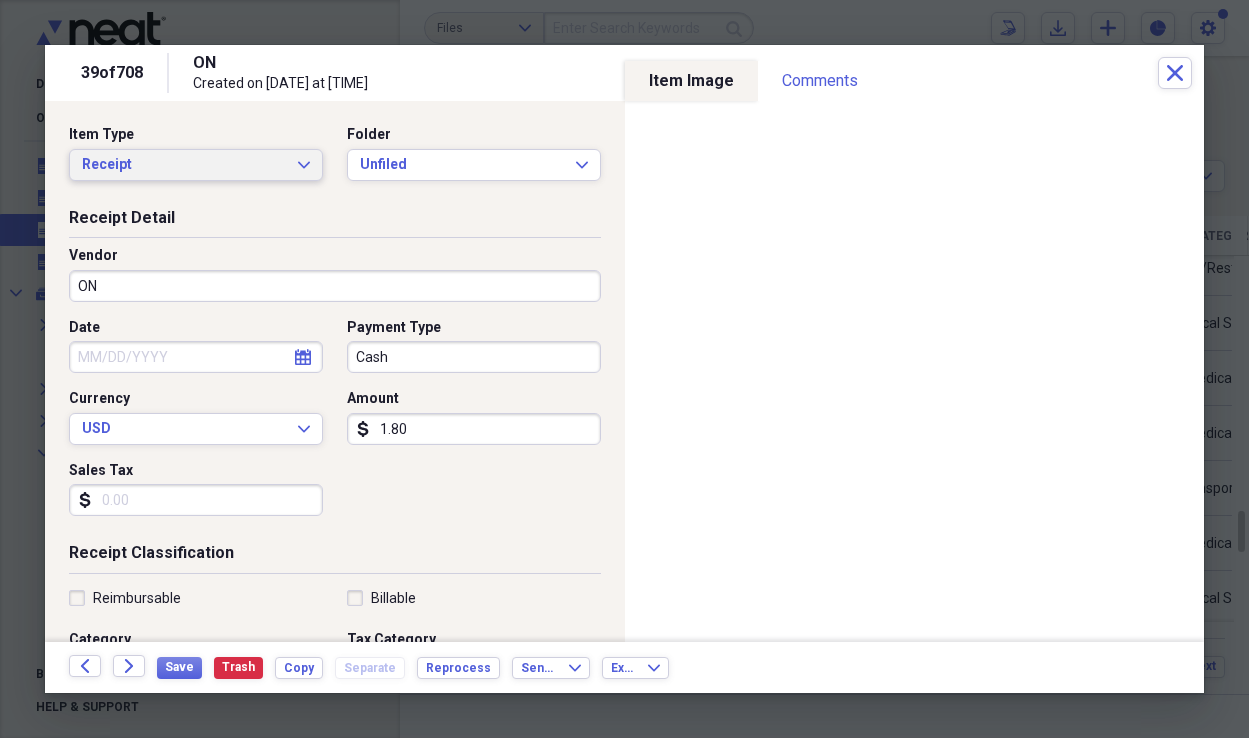 click on "Receipt Expand" at bounding box center (196, 165) 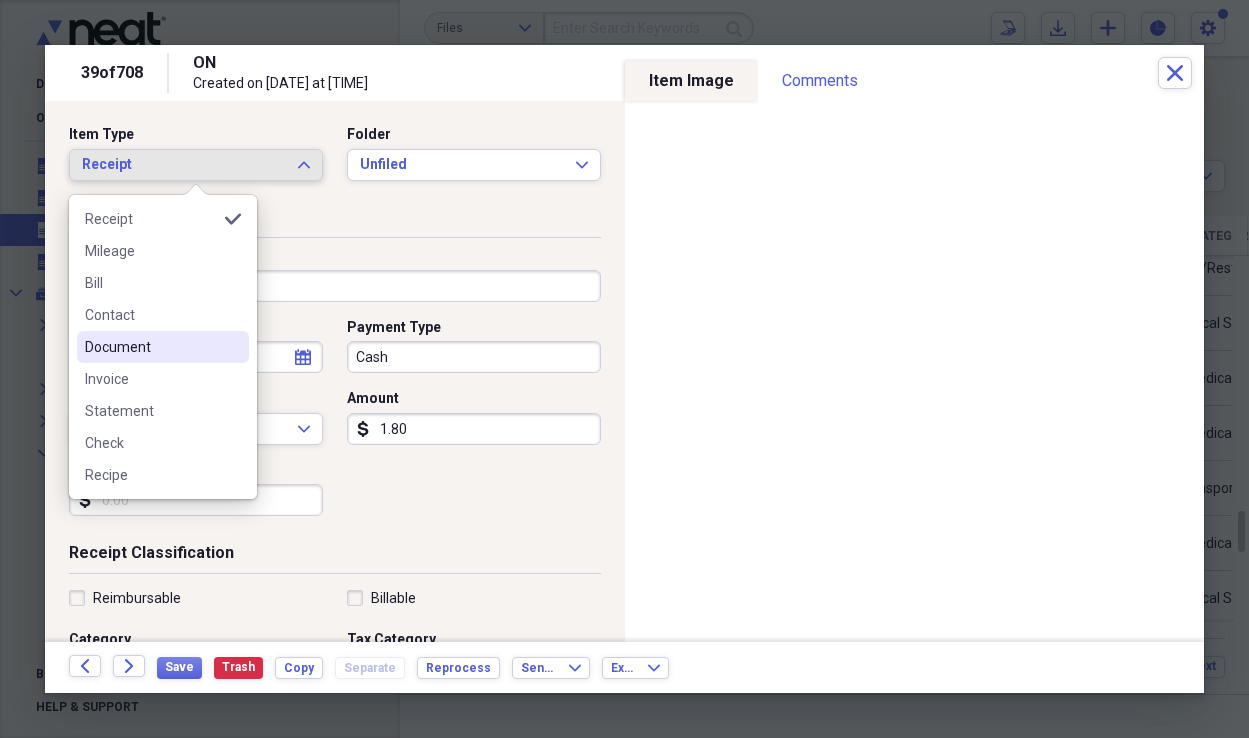 click on "Document" at bounding box center (151, 347) 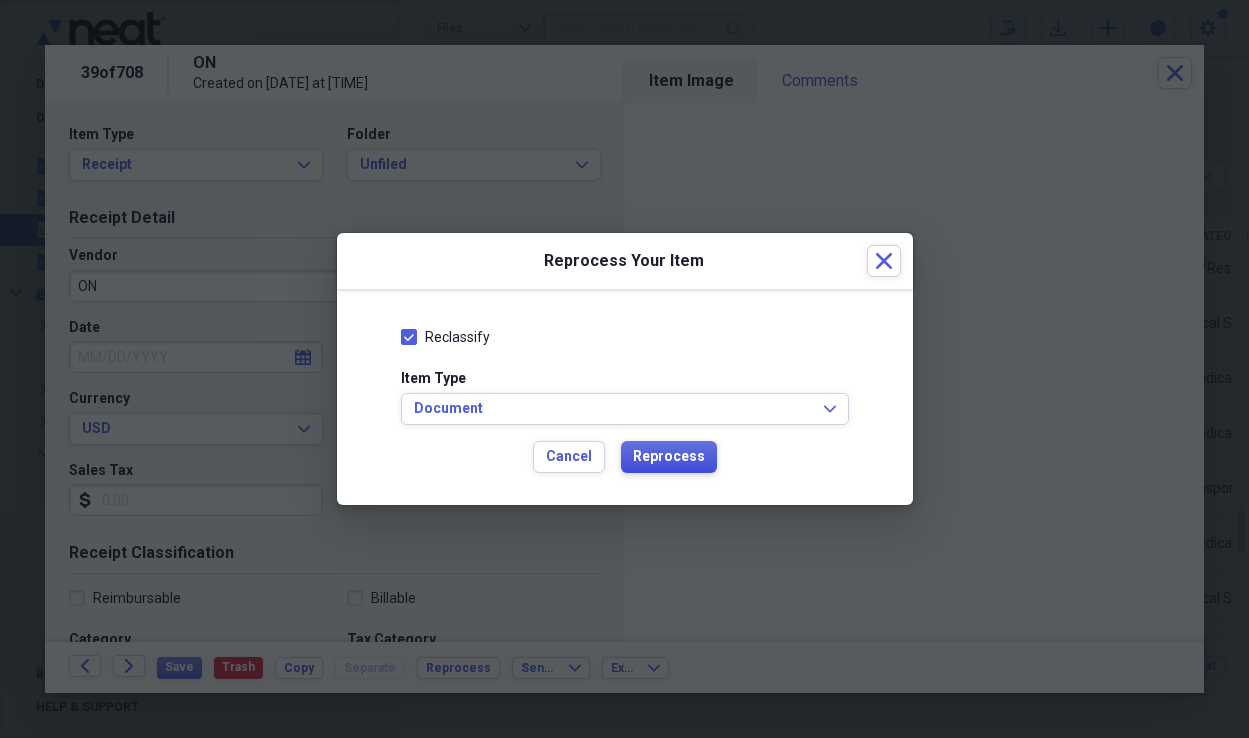click on "Reprocess" at bounding box center [669, 457] 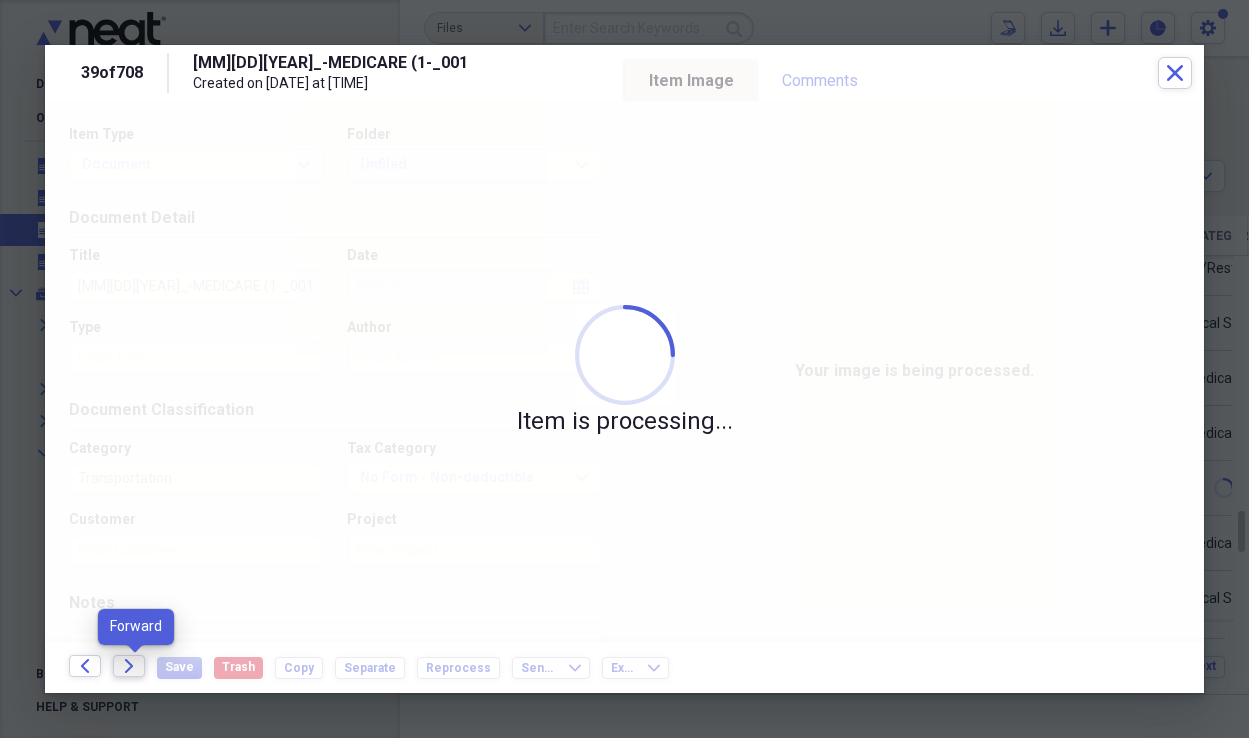 click on "Forward" 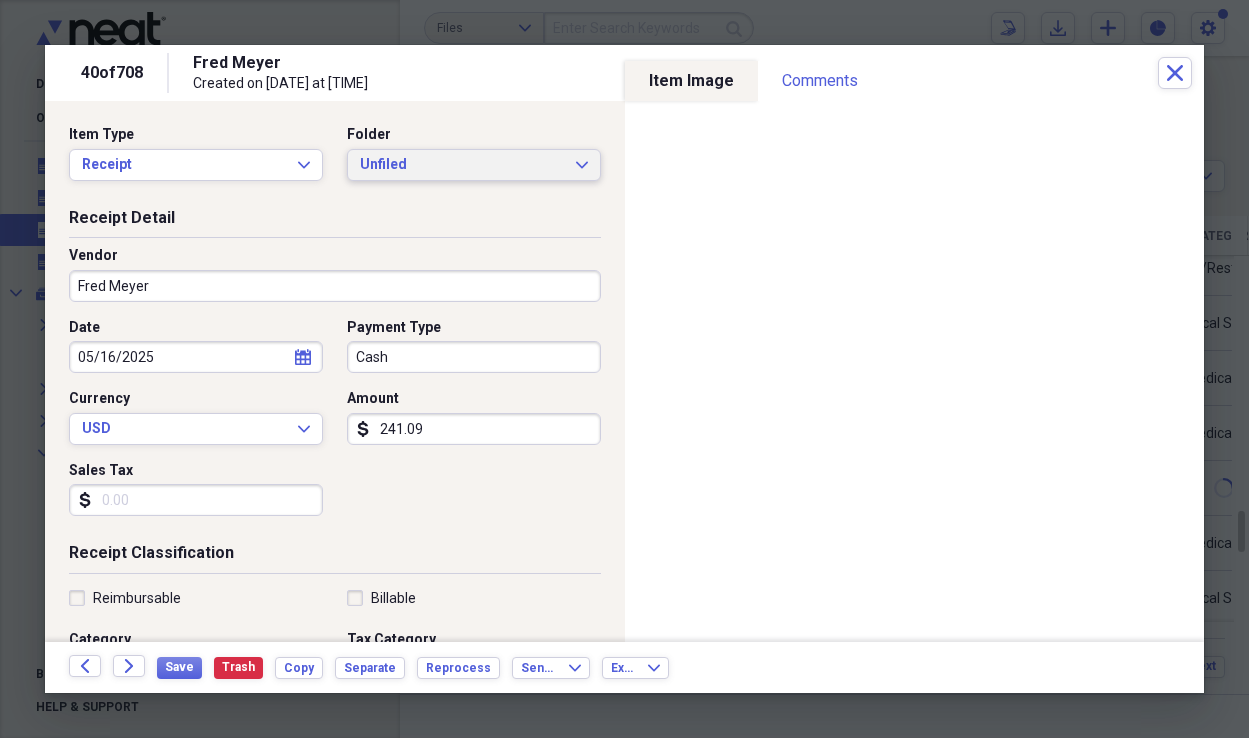 click on "Unfiled" at bounding box center (462, 165) 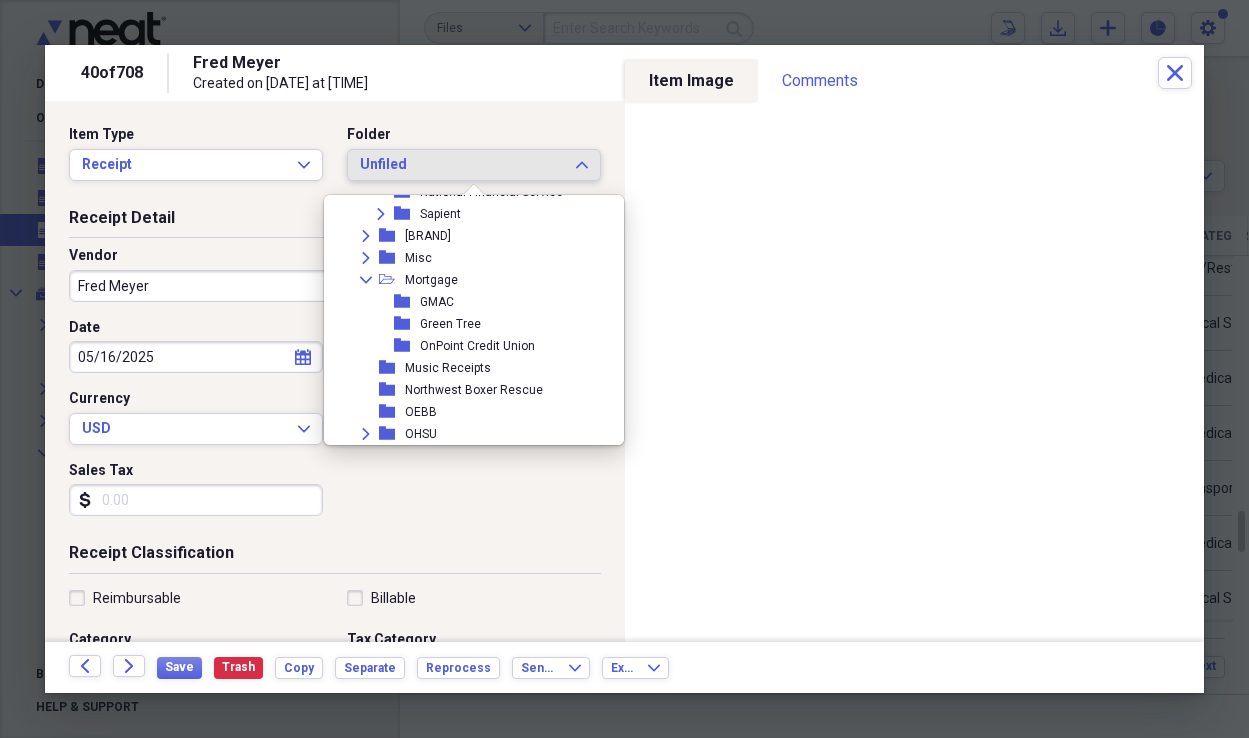 scroll, scrollTop: 2962, scrollLeft: 0, axis: vertical 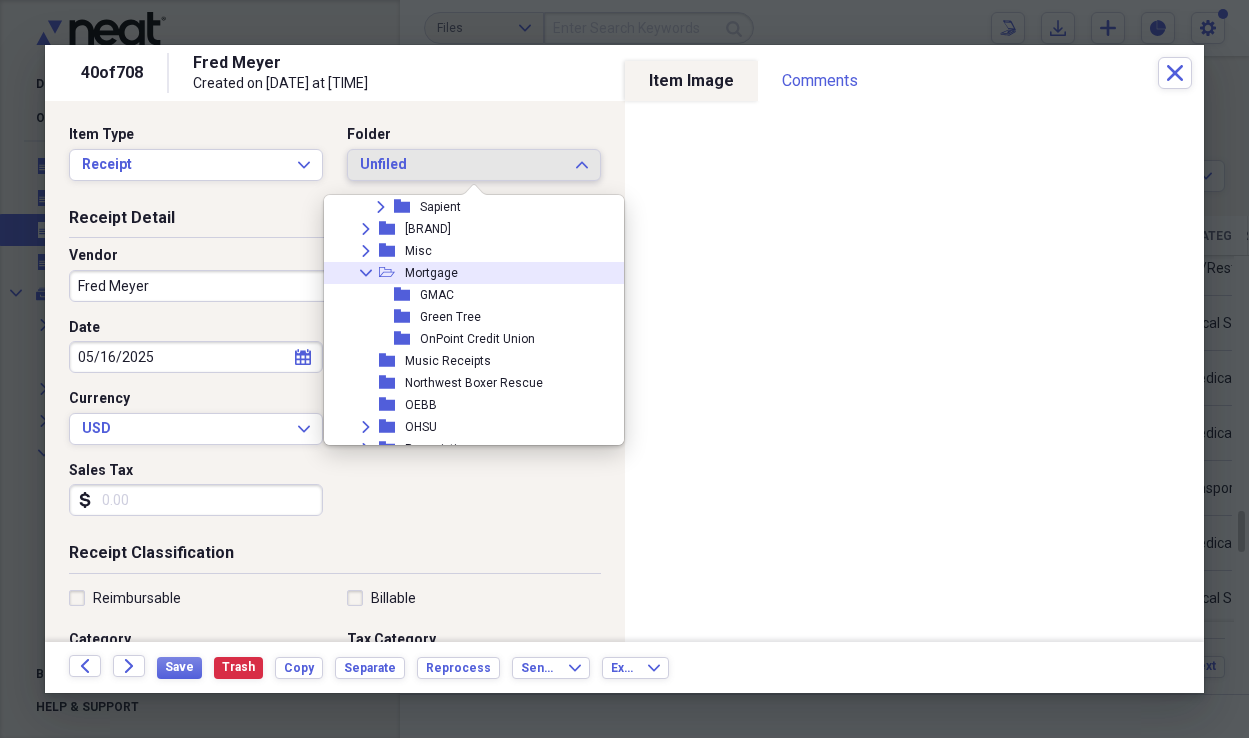 click on "Collapse" 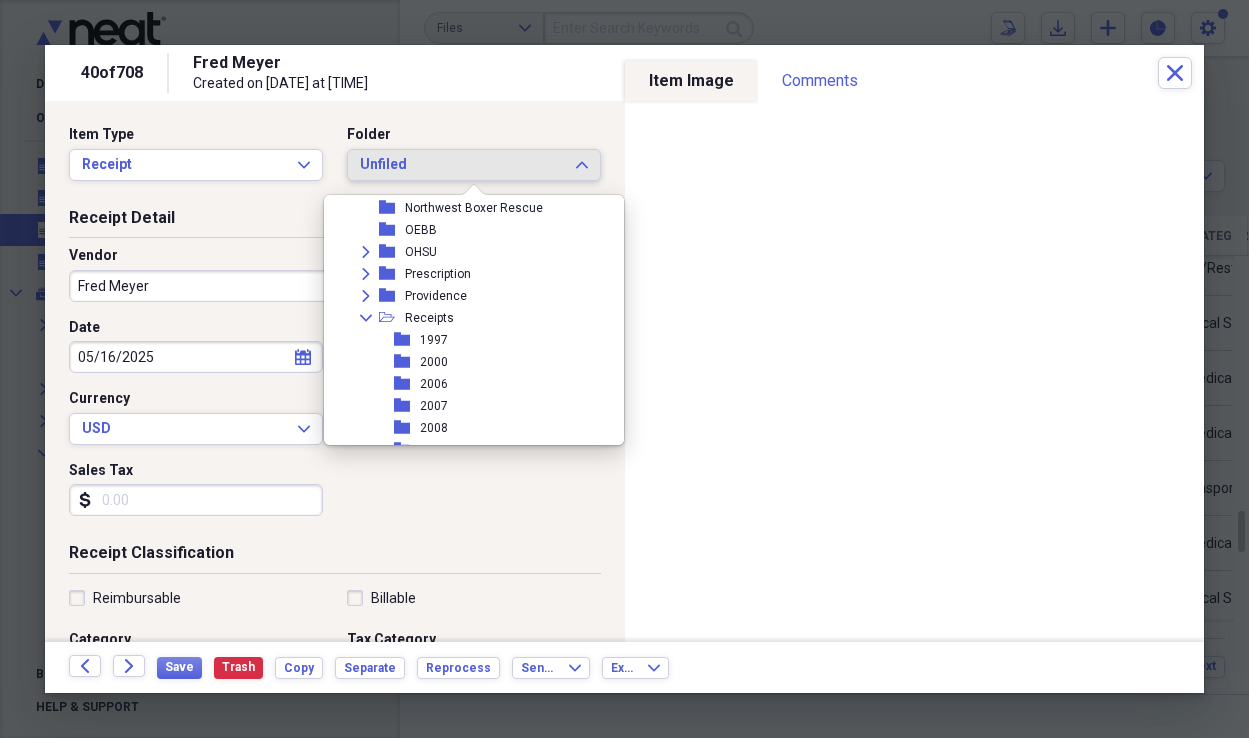 scroll, scrollTop: 3072, scrollLeft: 0, axis: vertical 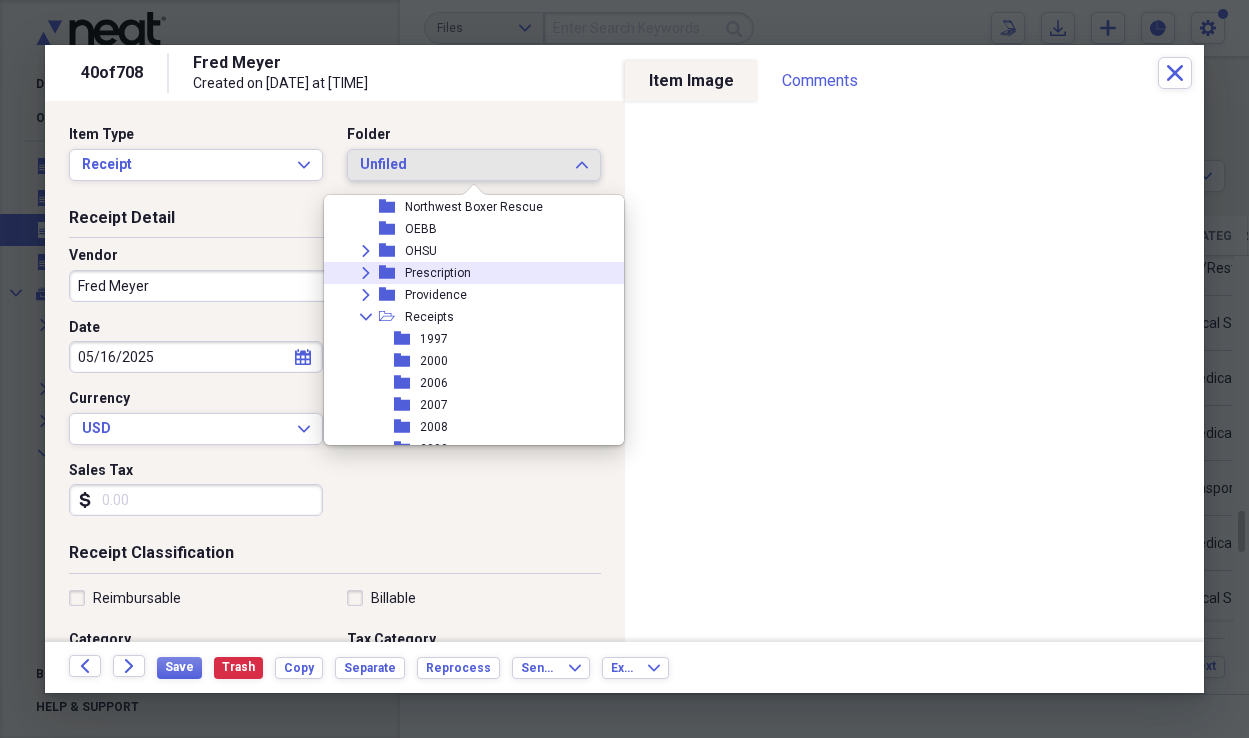 click 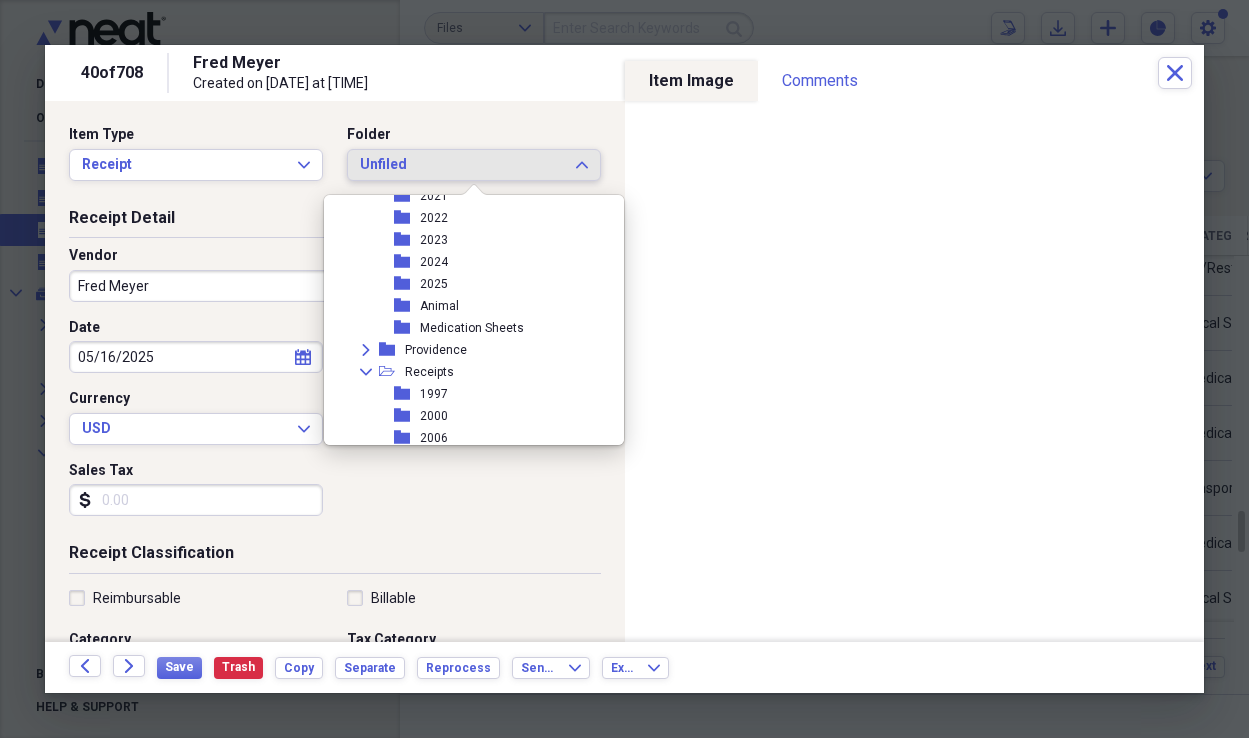 scroll, scrollTop: 3434, scrollLeft: 0, axis: vertical 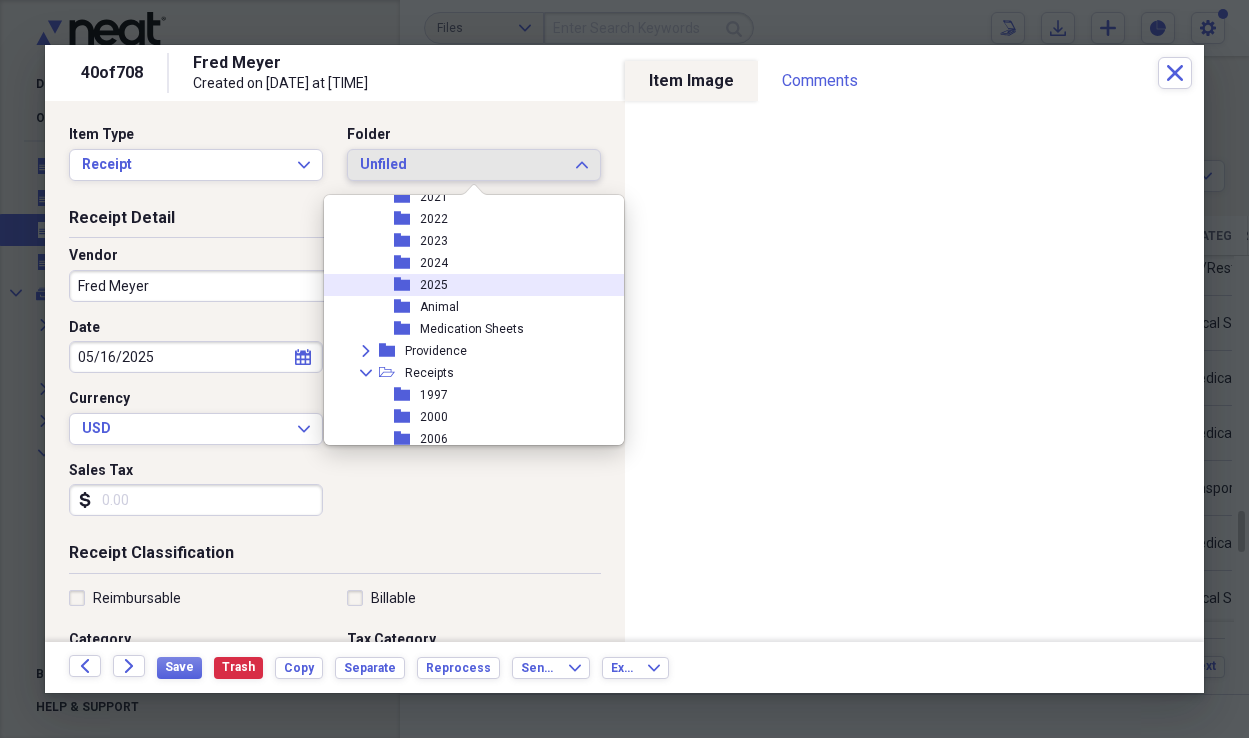 click on "2025" at bounding box center (434, 285) 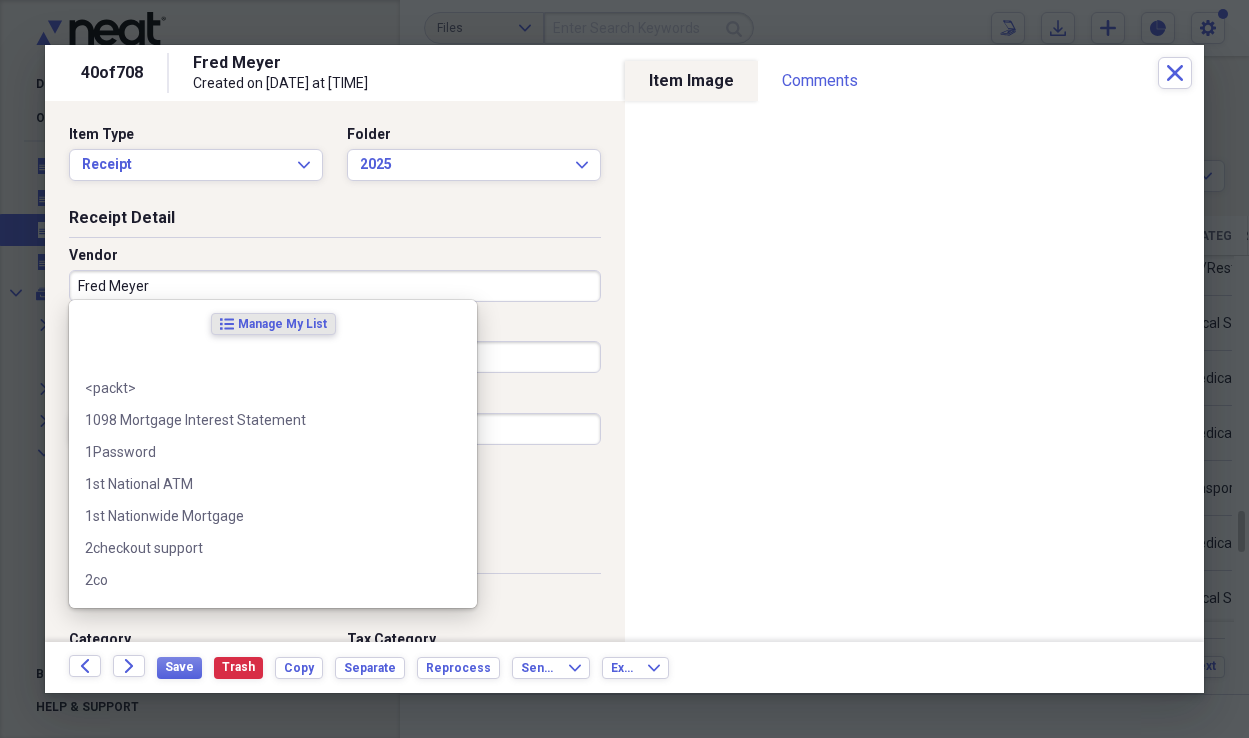 click on "Fred Meyer" at bounding box center [335, 286] 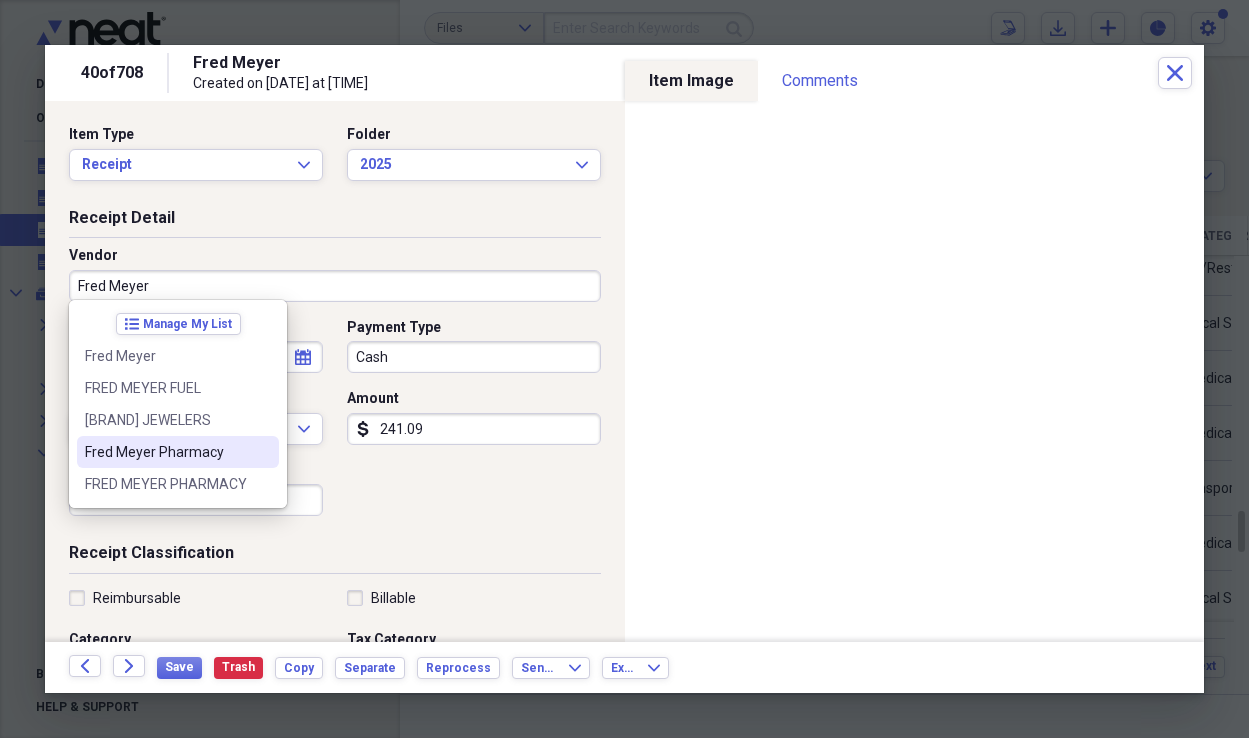 click on "Fred Meyer Pharmacy" at bounding box center (166, 452) 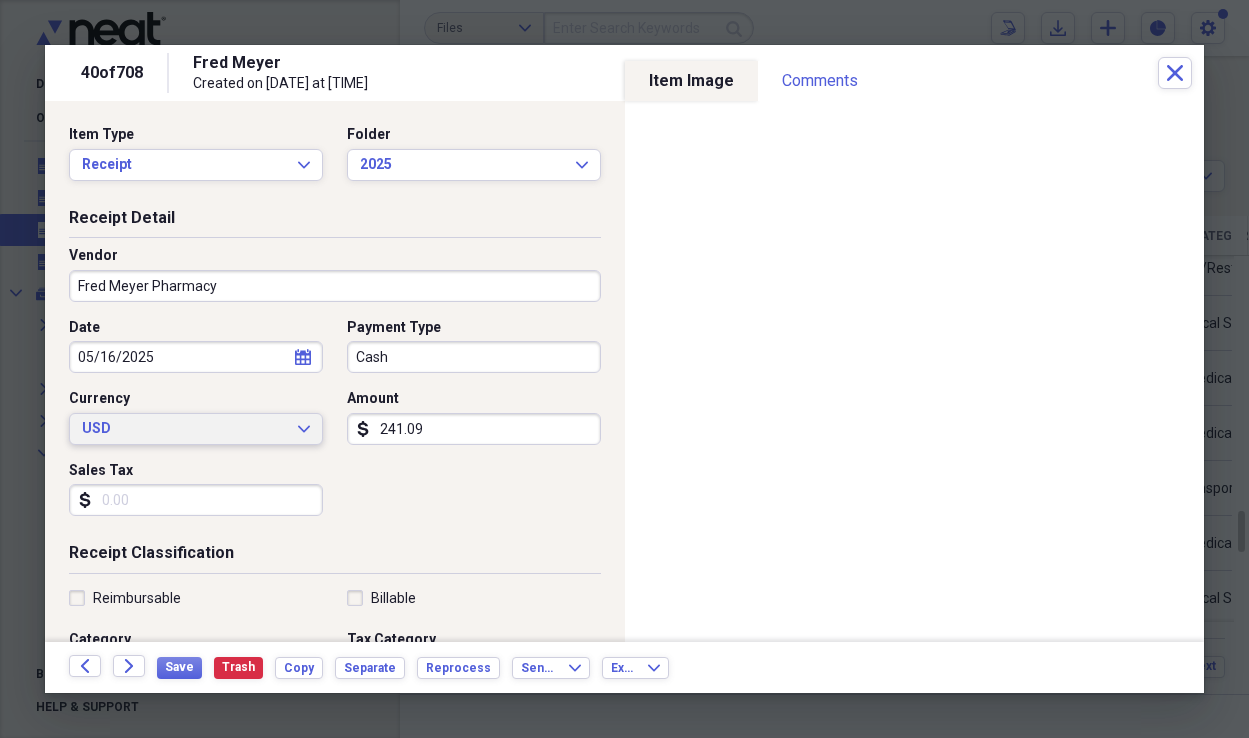 type on "Prescriptions" 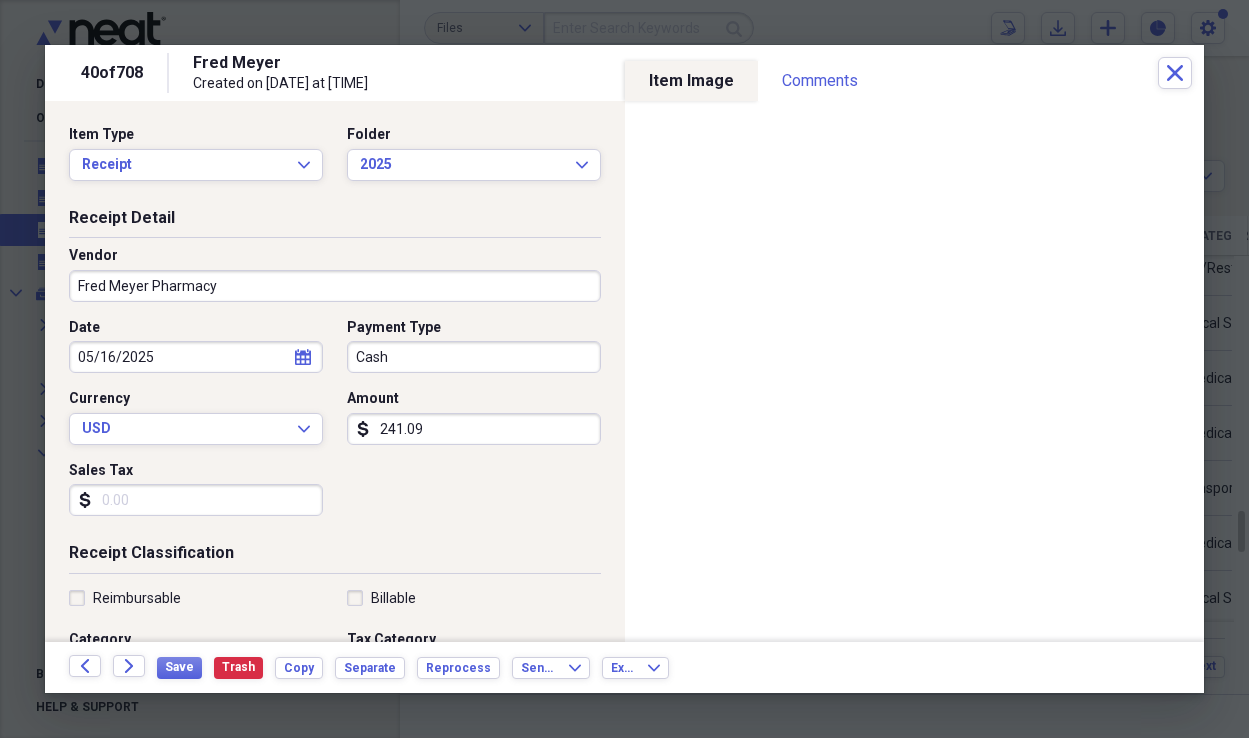 click on "Cash" at bounding box center [474, 357] 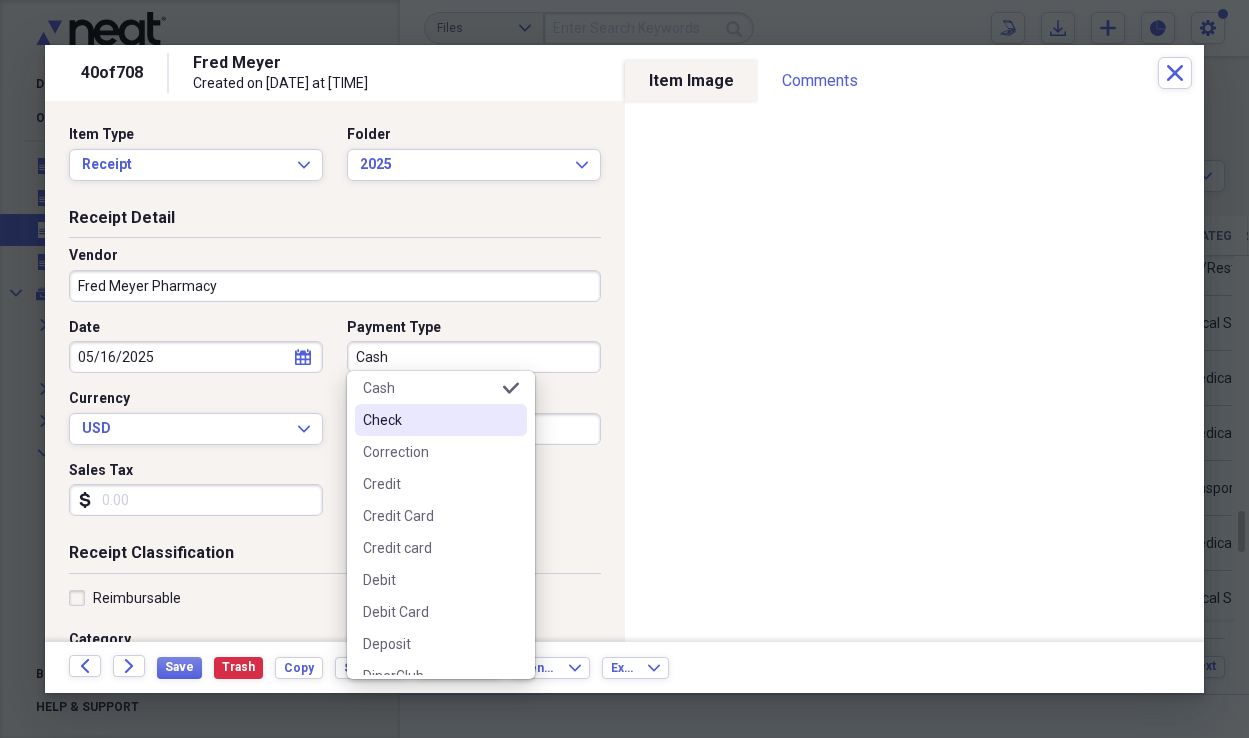 scroll, scrollTop: 232, scrollLeft: 0, axis: vertical 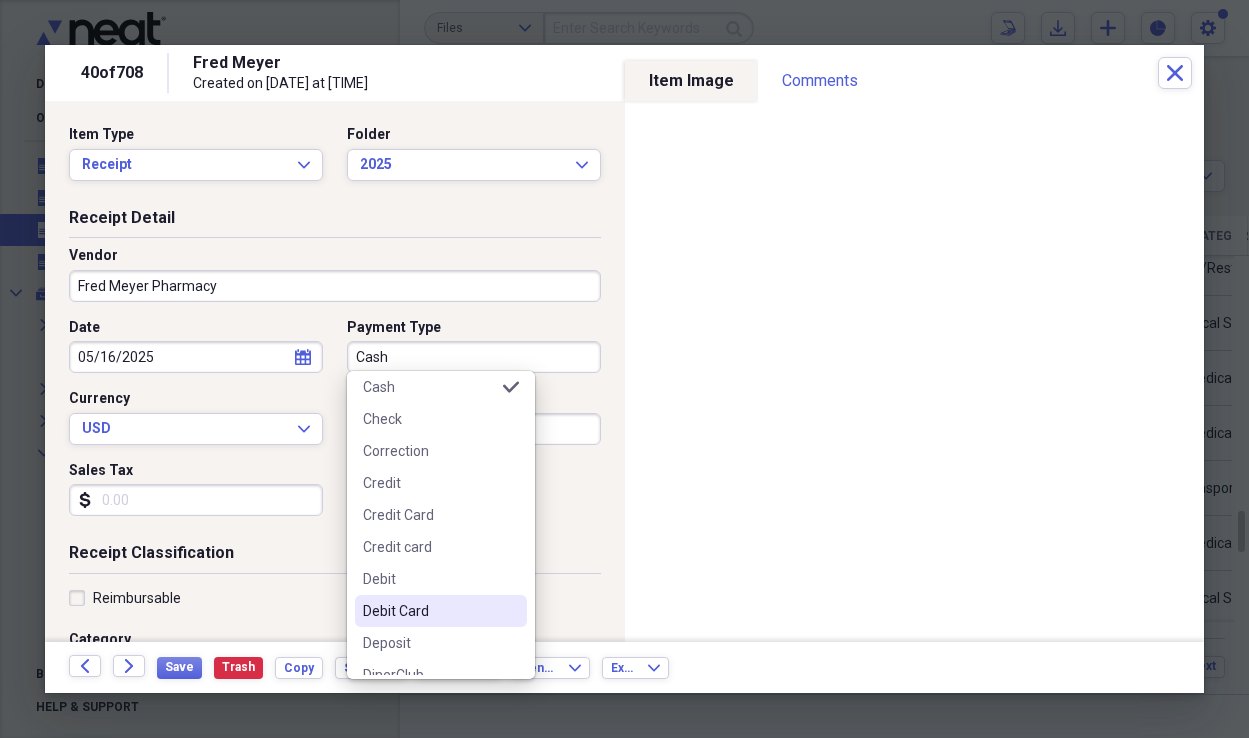 click on "Debit Card" at bounding box center [441, 611] 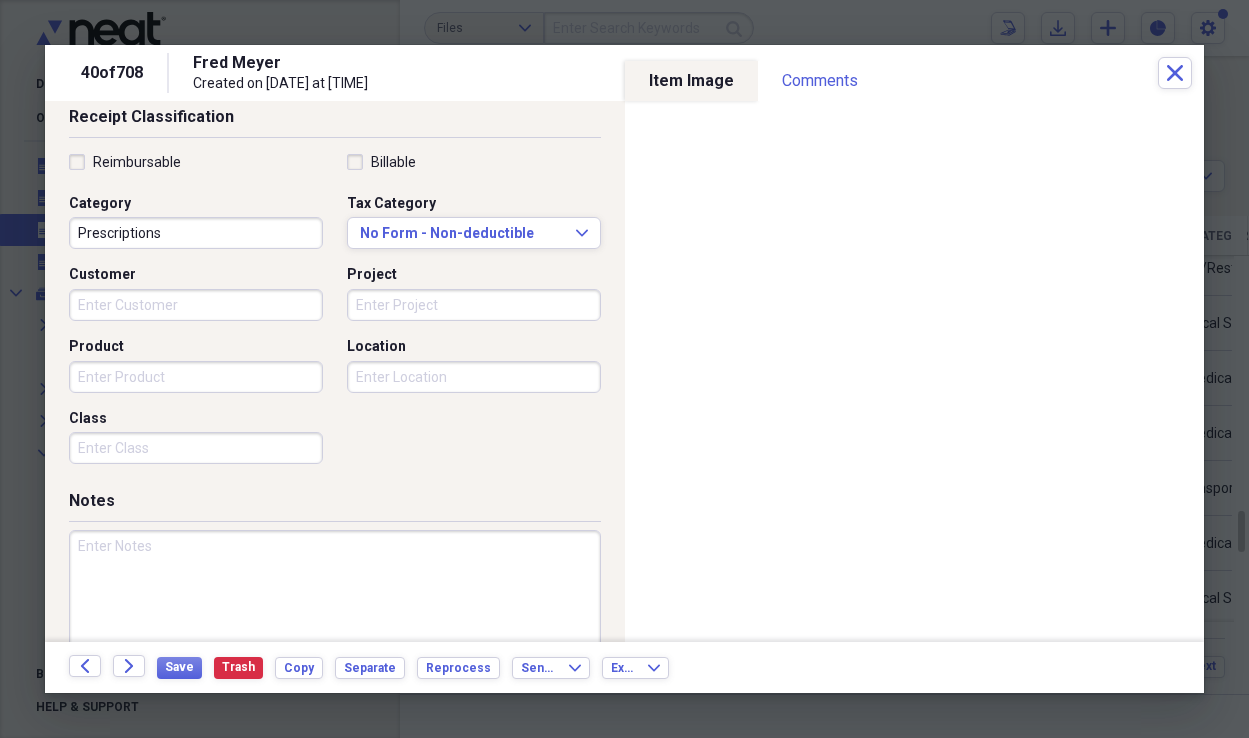 scroll, scrollTop: 473, scrollLeft: 0, axis: vertical 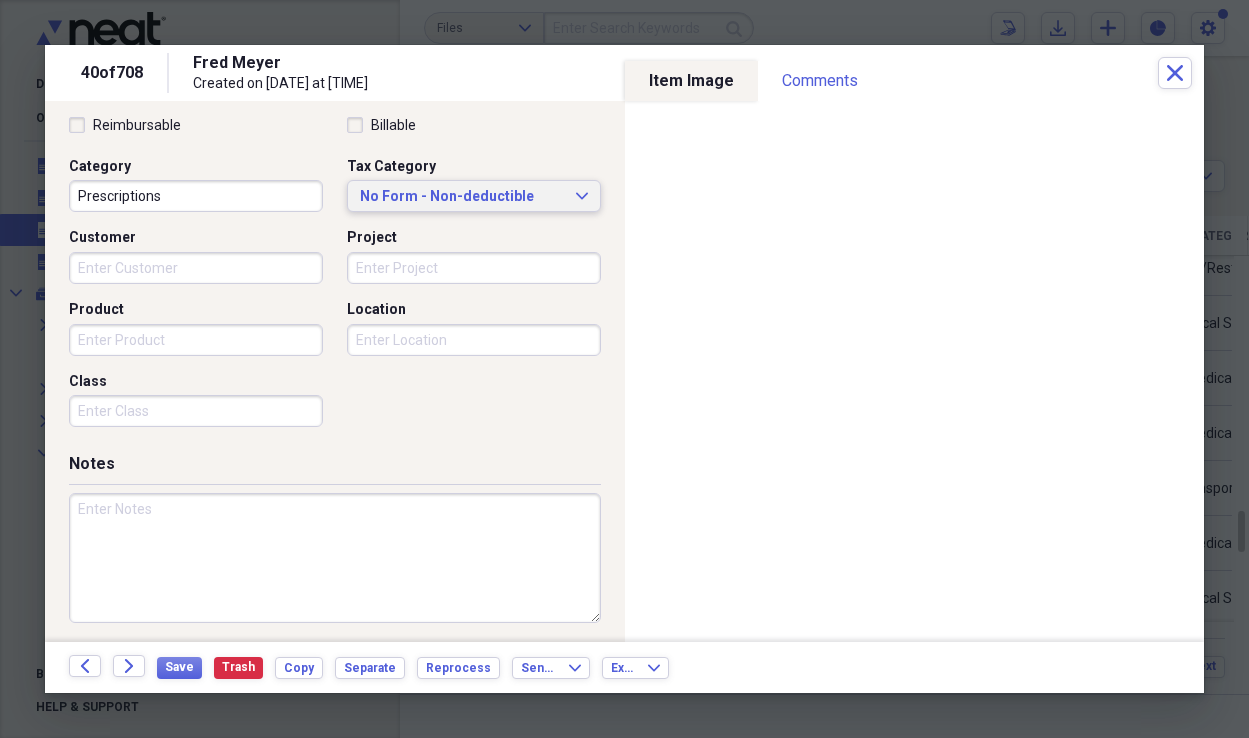 click on "No Form - Non-deductible" at bounding box center [462, 197] 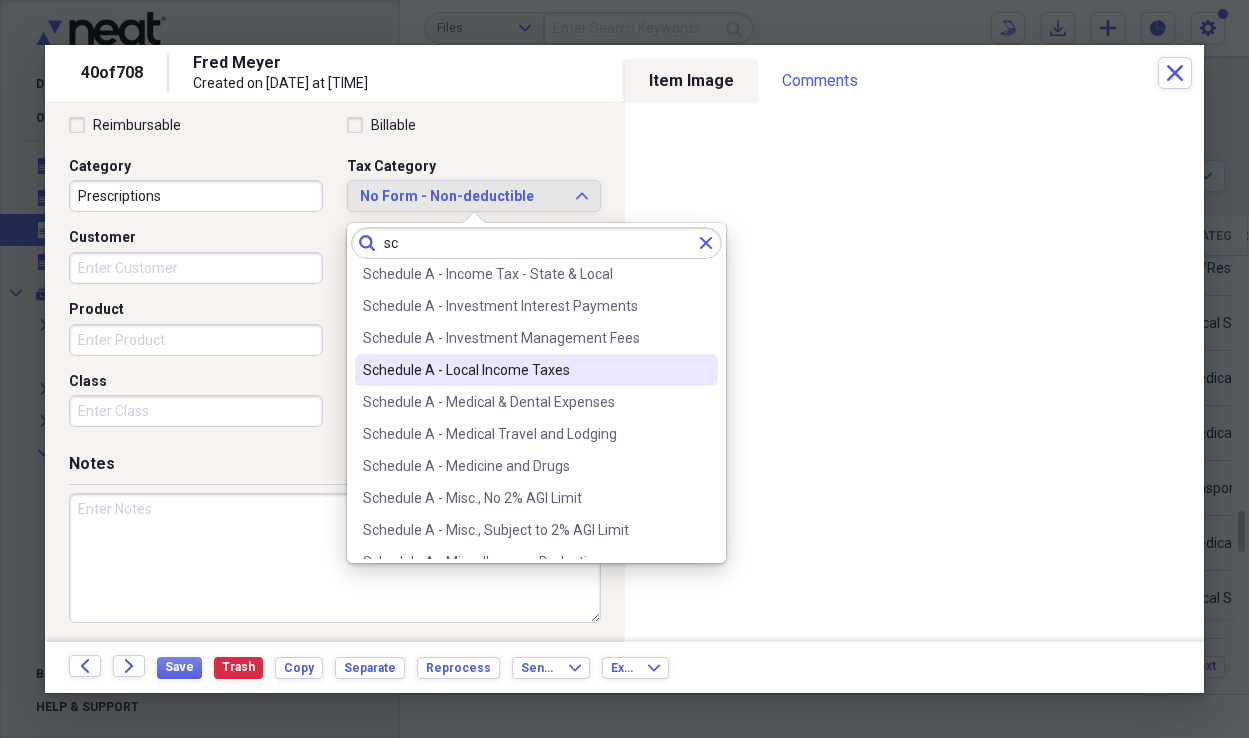scroll, scrollTop: 262, scrollLeft: 0, axis: vertical 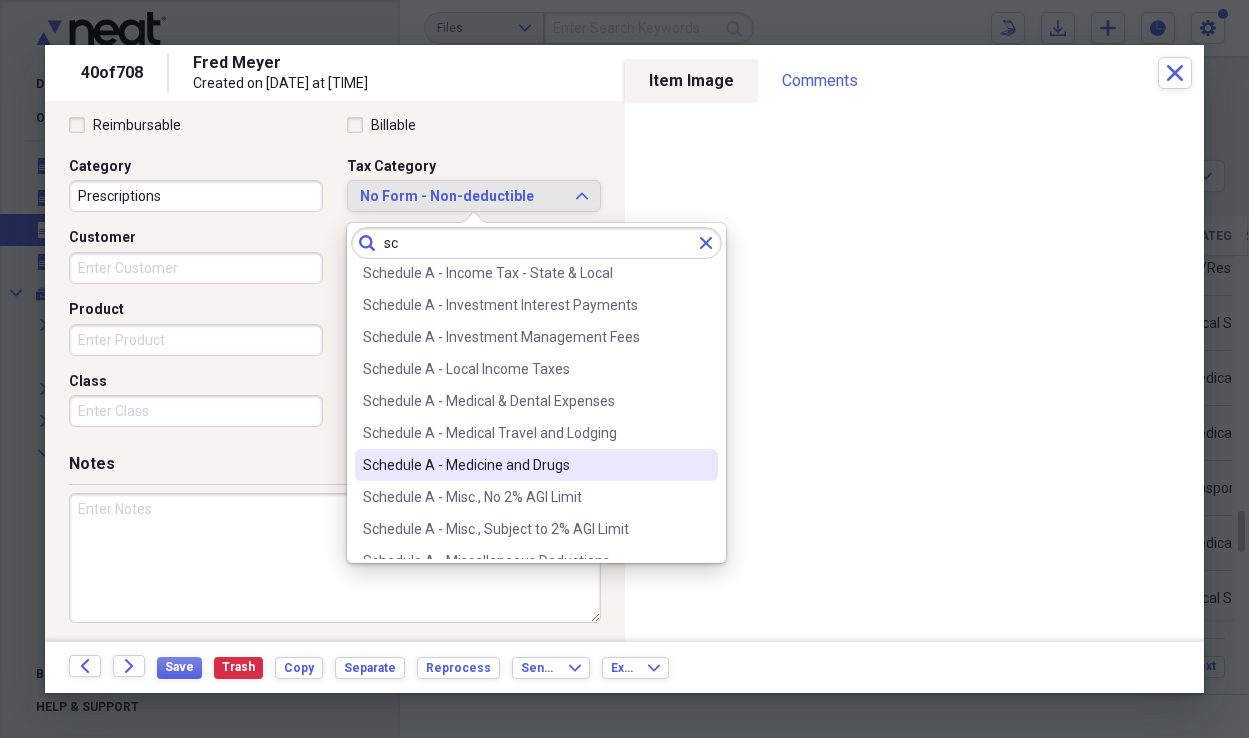 type on "sc" 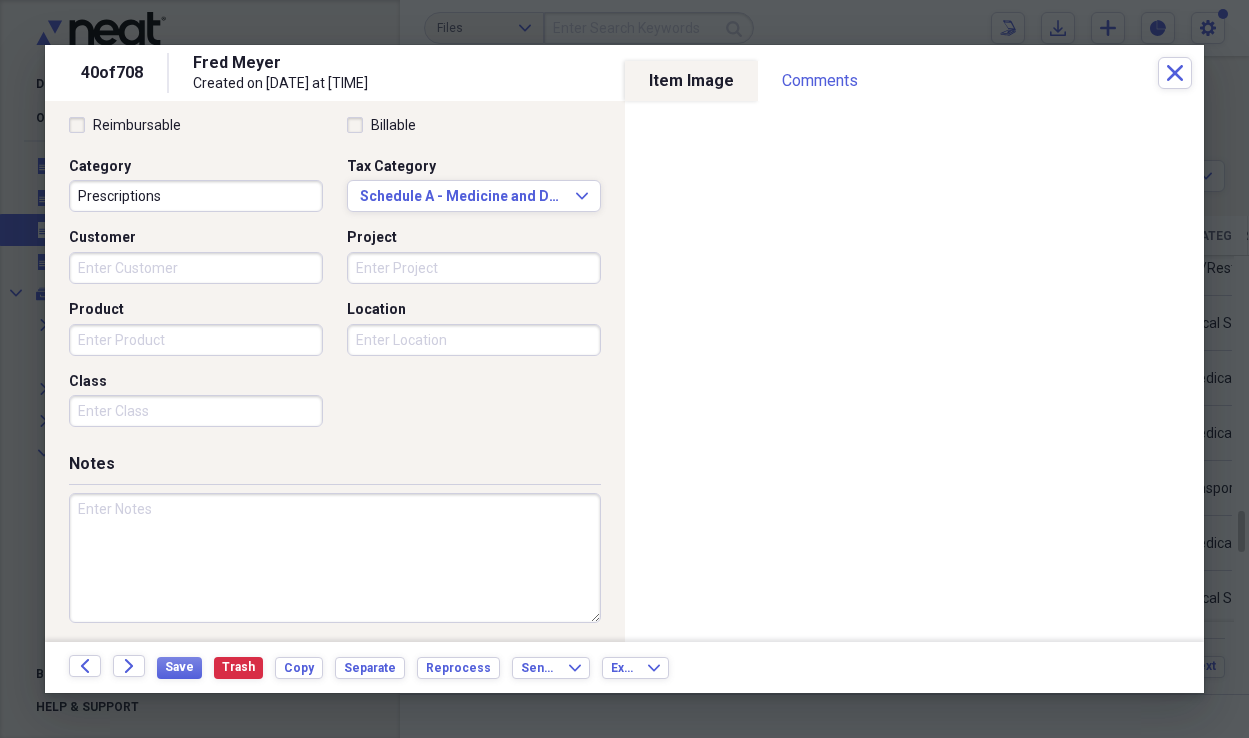 click on "Project" at bounding box center (474, 268) 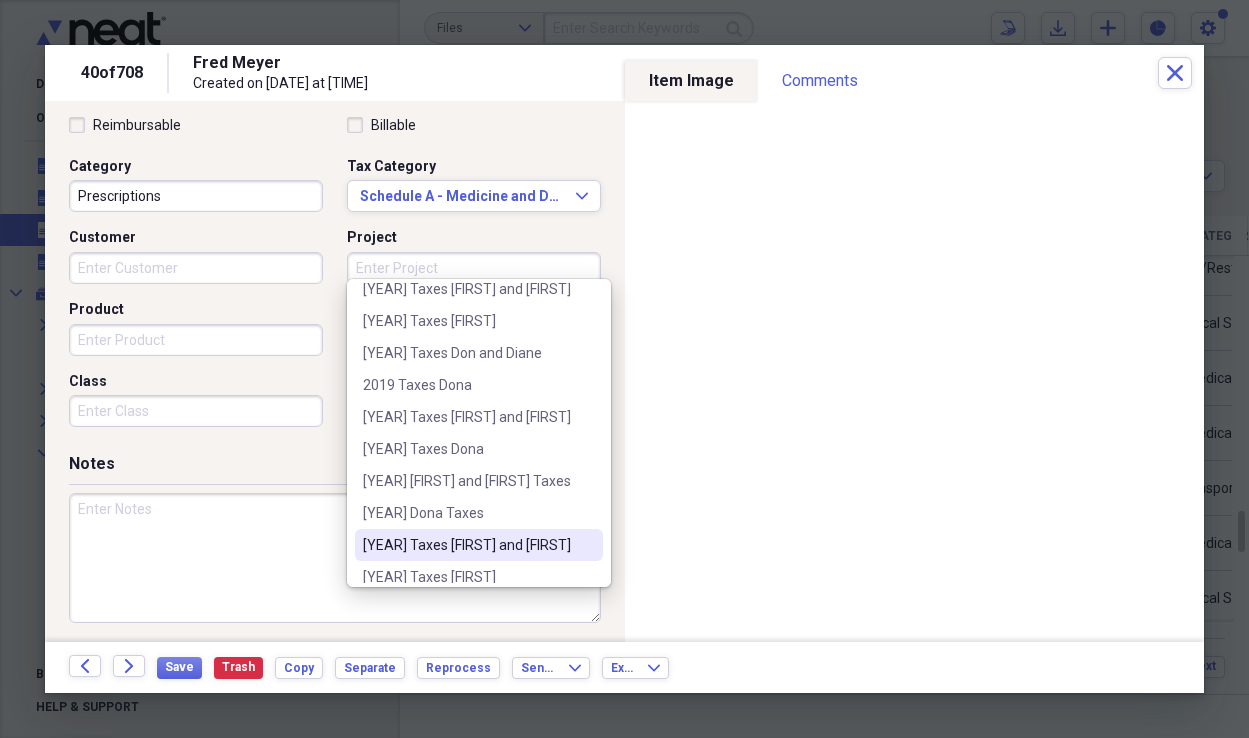 scroll, scrollTop: 476, scrollLeft: 0, axis: vertical 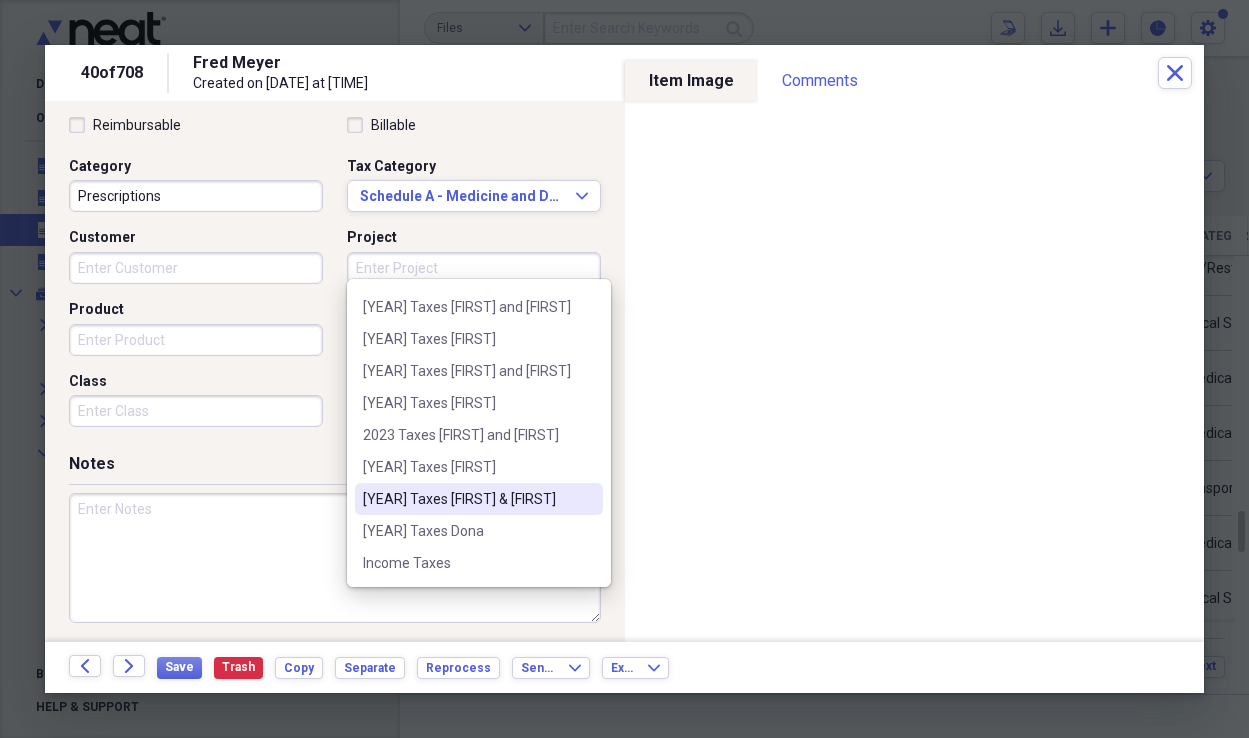 click on "[YEAR] Taxes [FIRST] & [FIRST]" at bounding box center (467, 499) 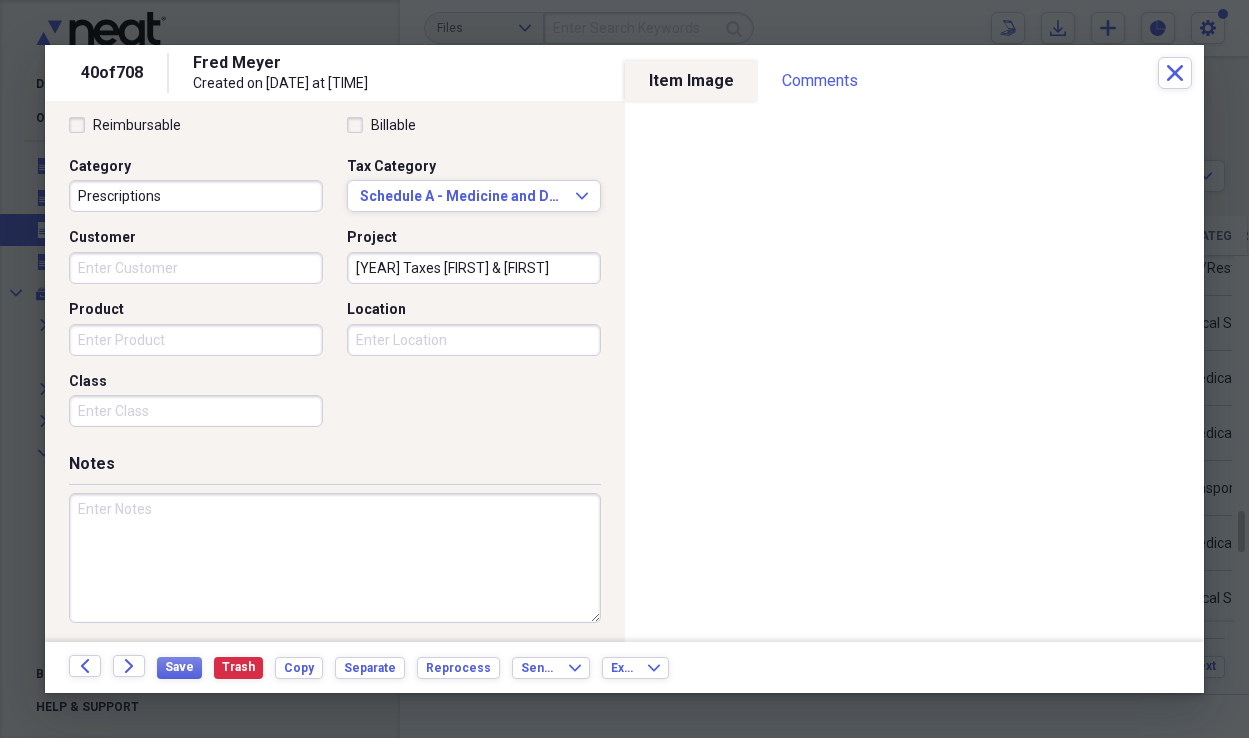 click on "Customer" at bounding box center [196, 268] 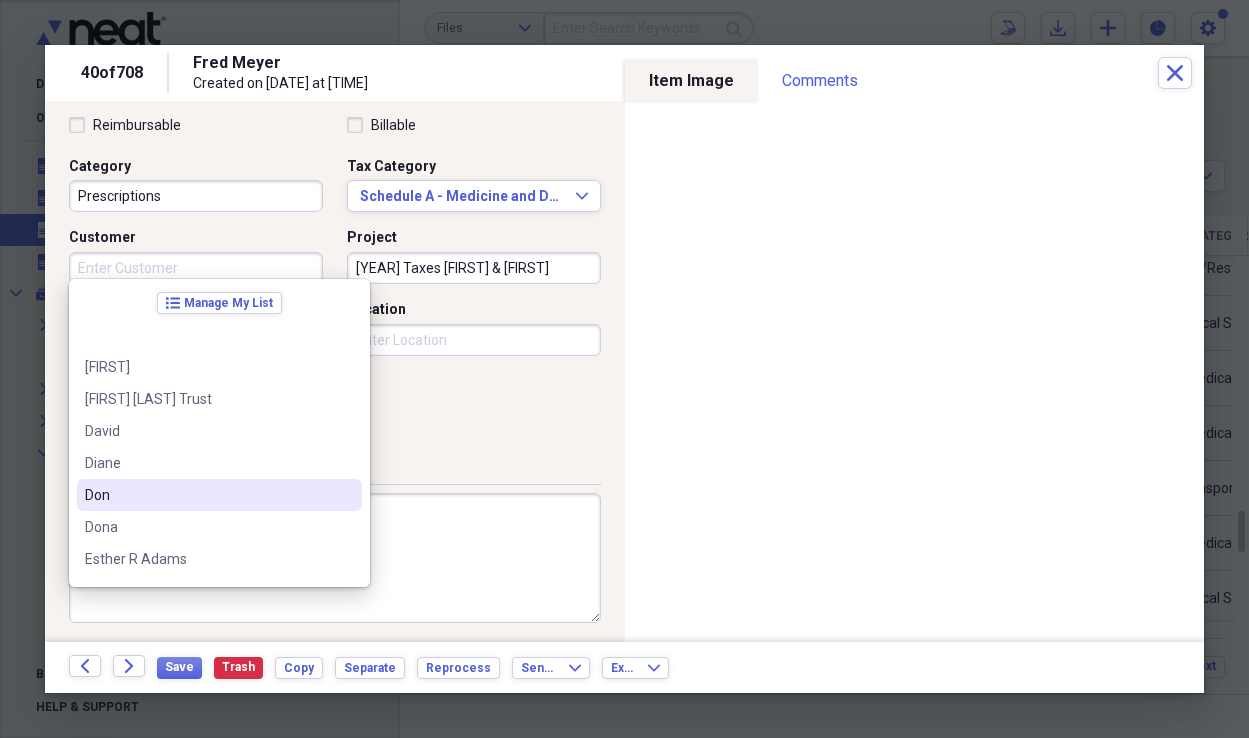 click on "Don" at bounding box center [219, 495] 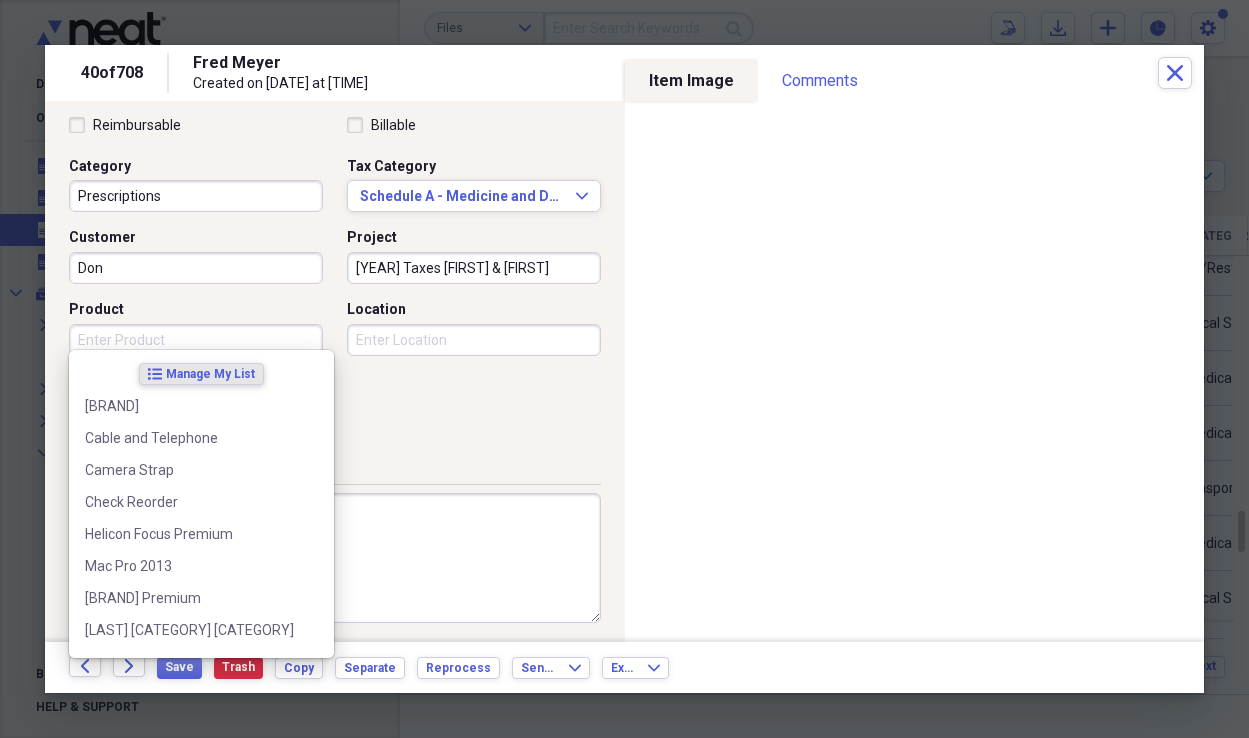 click on "Product" at bounding box center [196, 340] 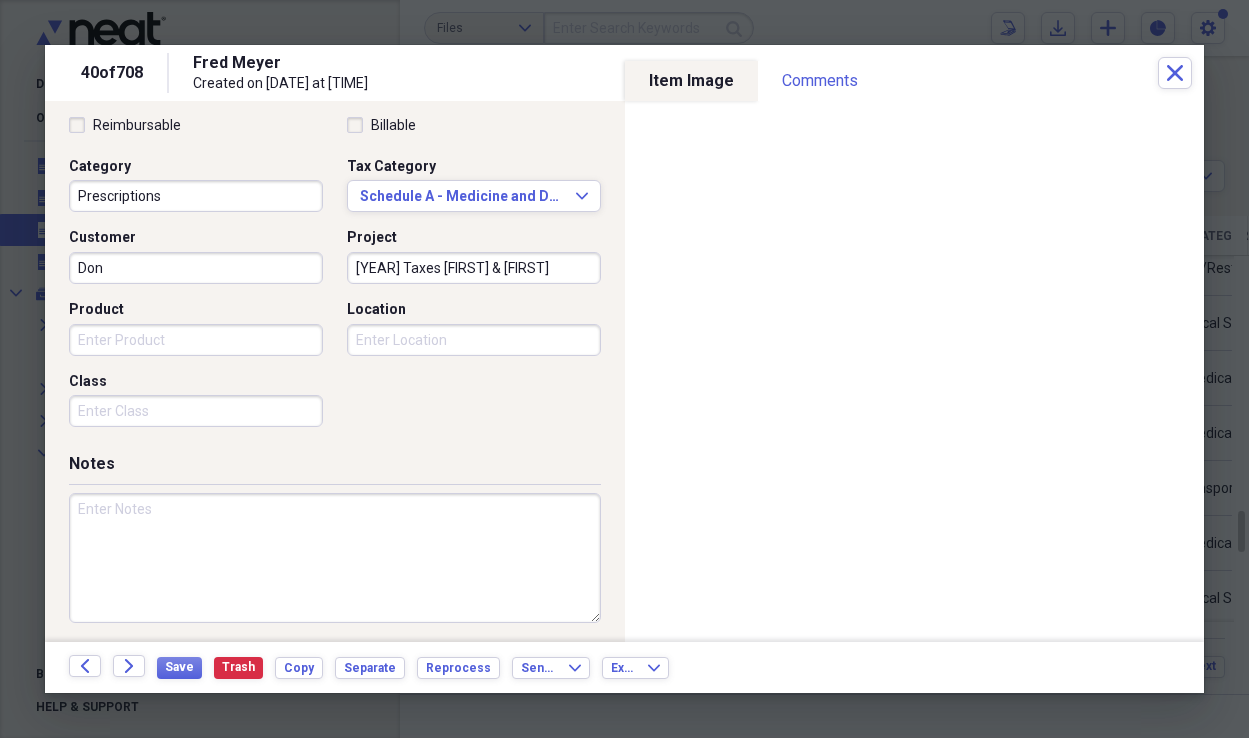 drag, startPoint x: 529, startPoint y: 433, endPoint x: 513, endPoint y: 454, distance: 26.400757 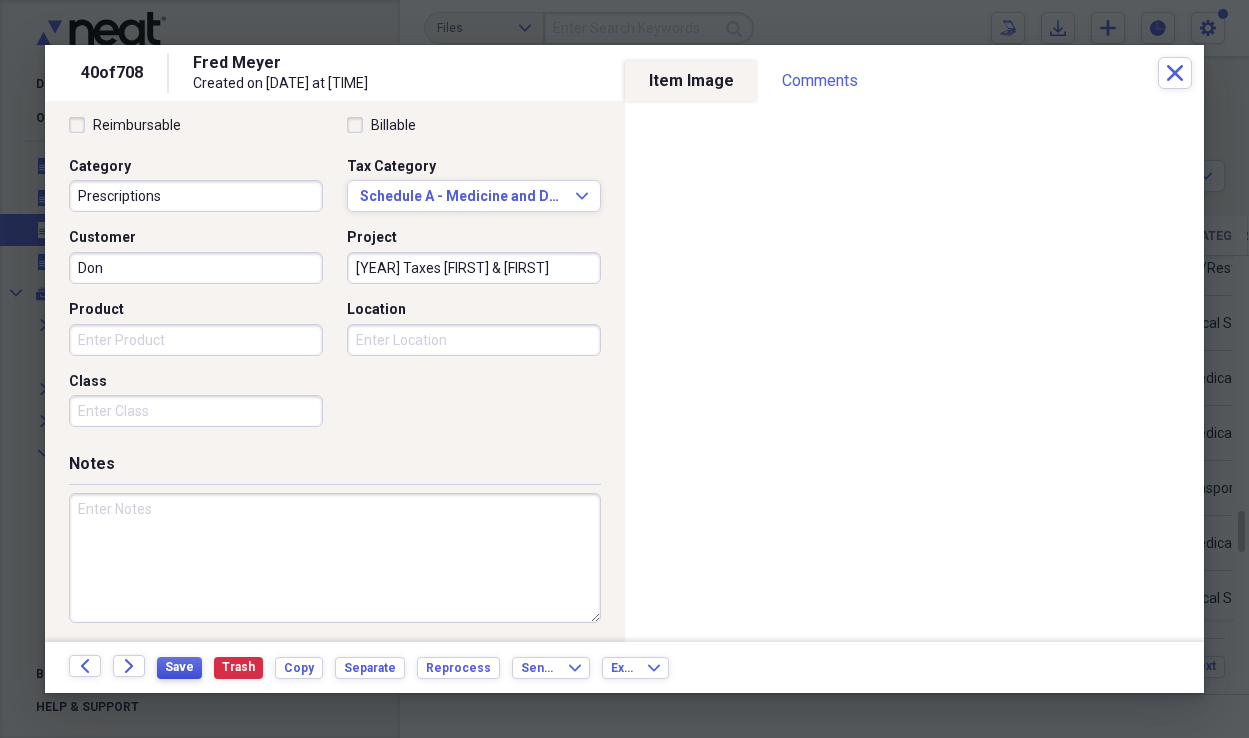 click on "Save" at bounding box center (179, 668) 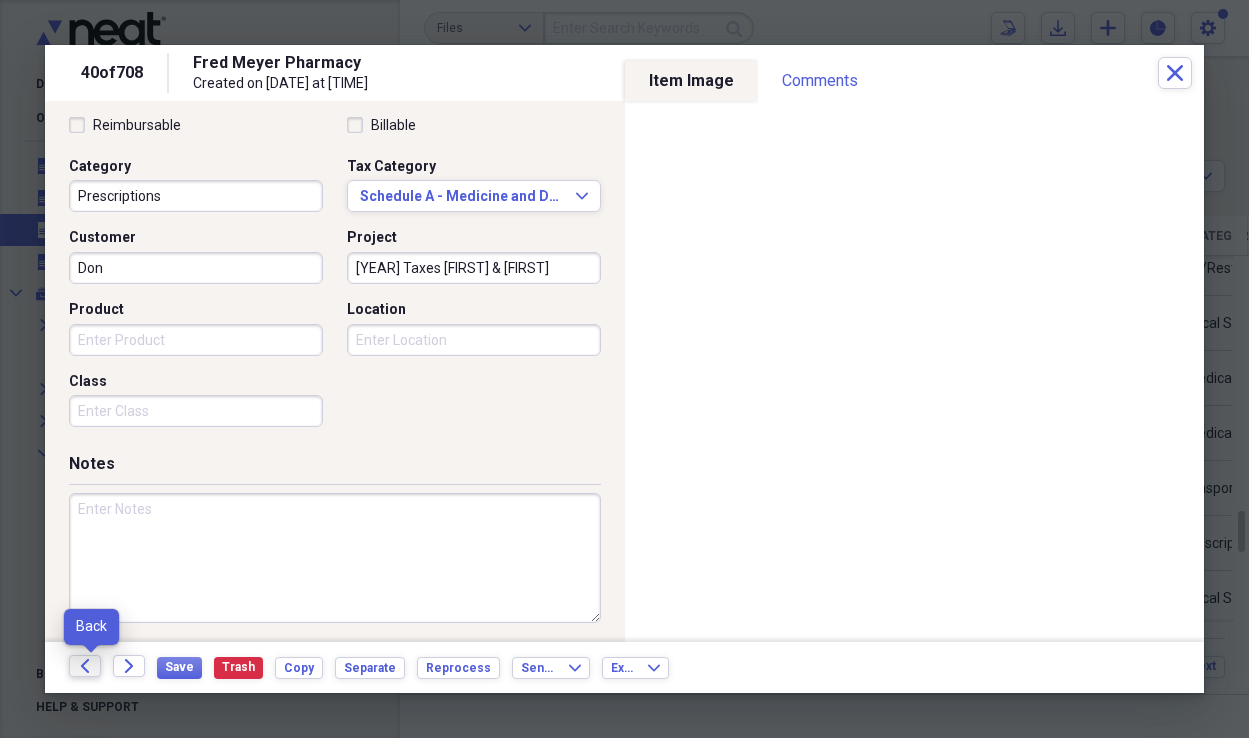 click on "Back" 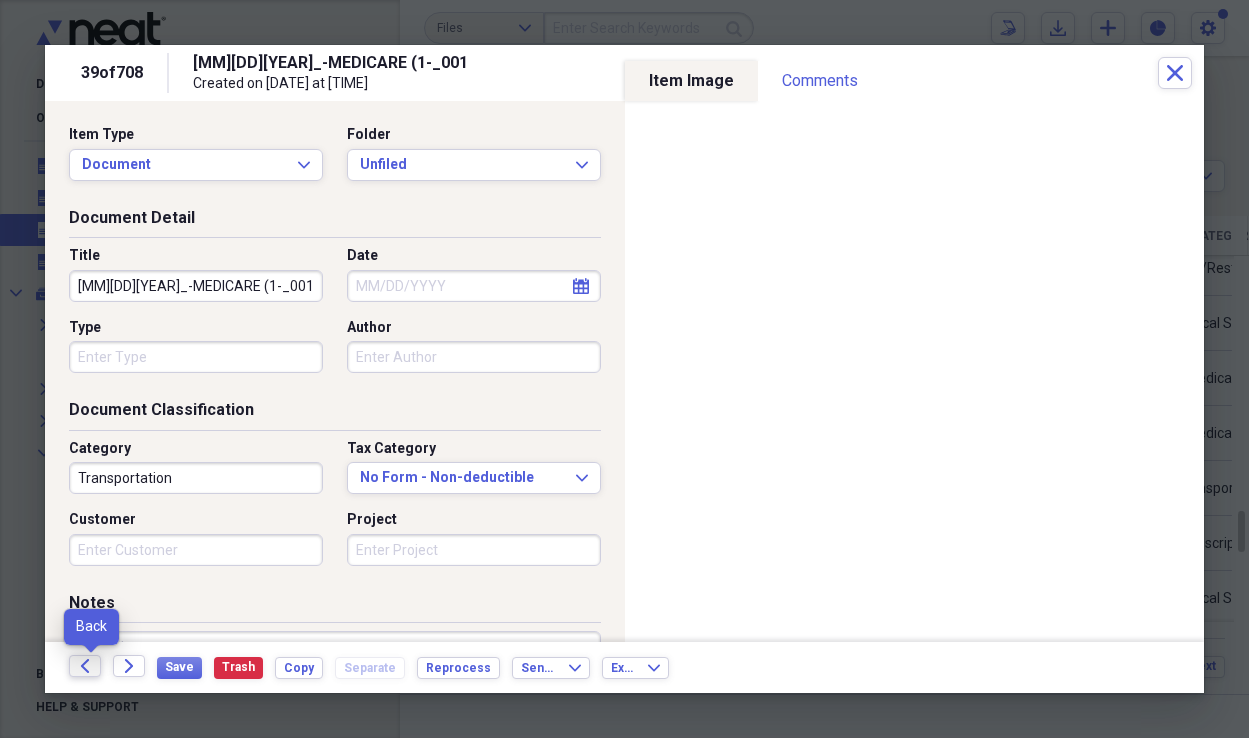 click on "Back" 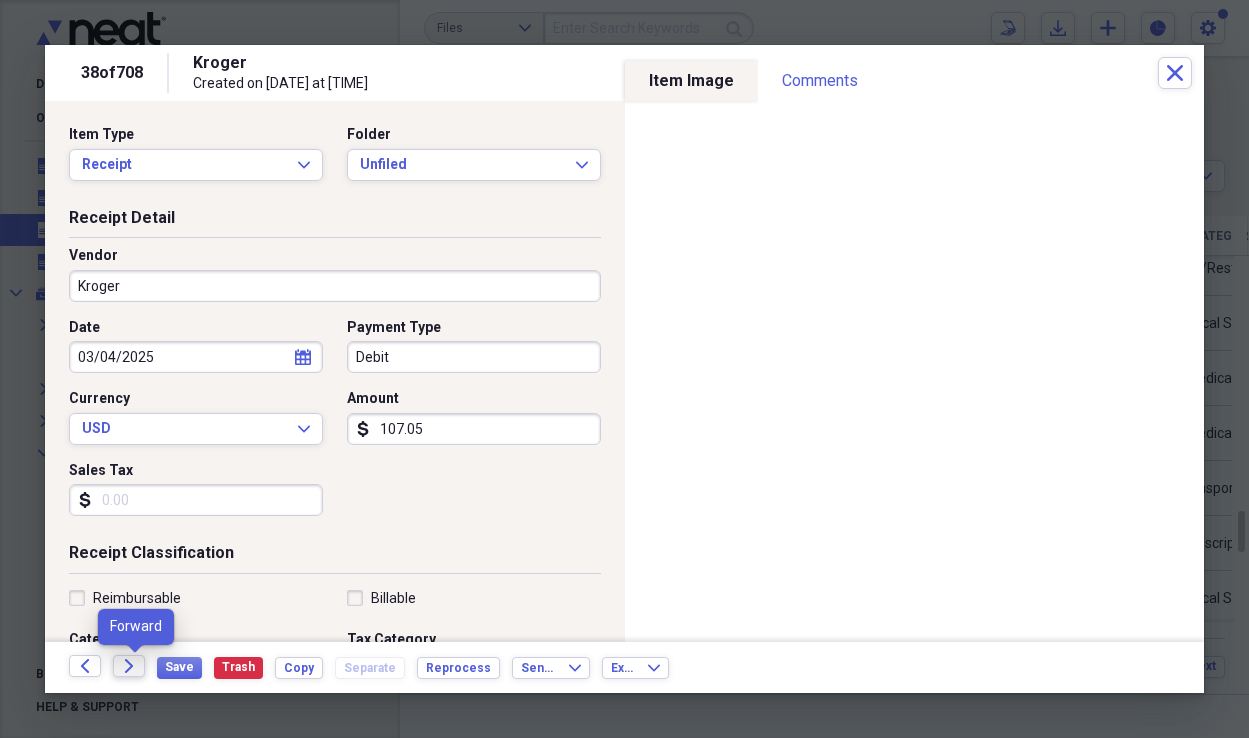 click on "Forward" 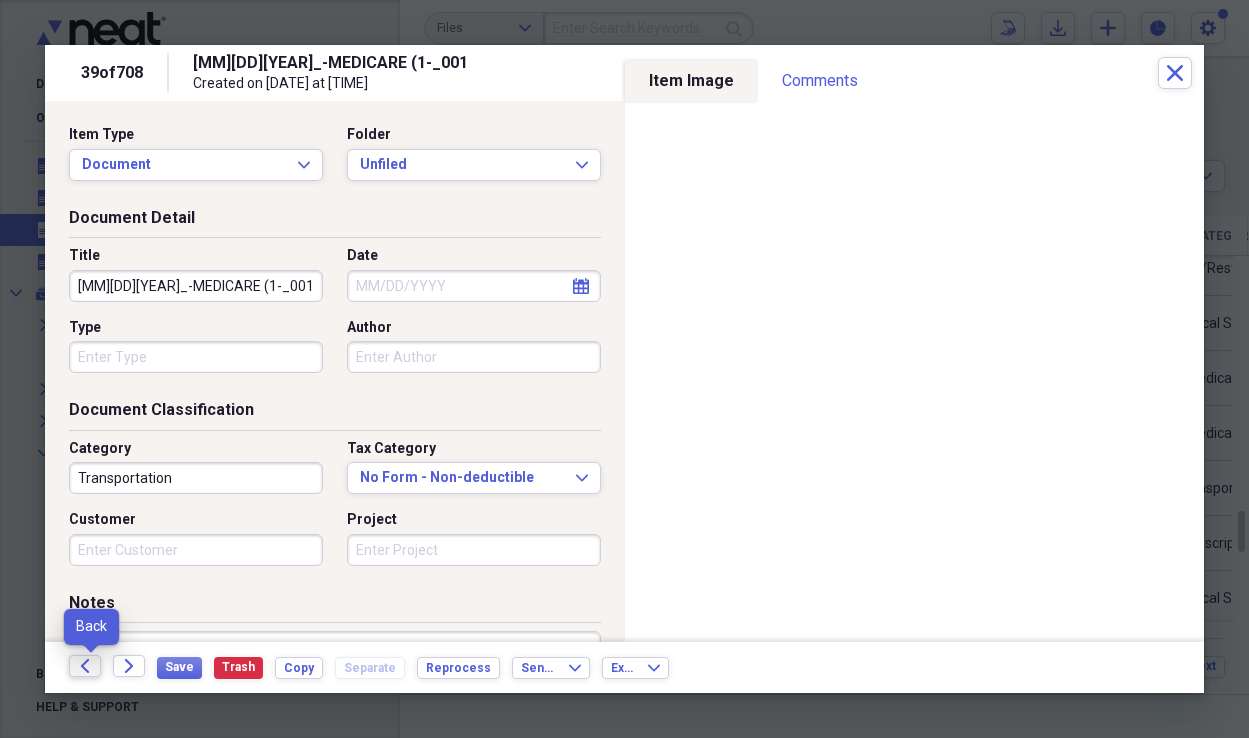 click on "Back" 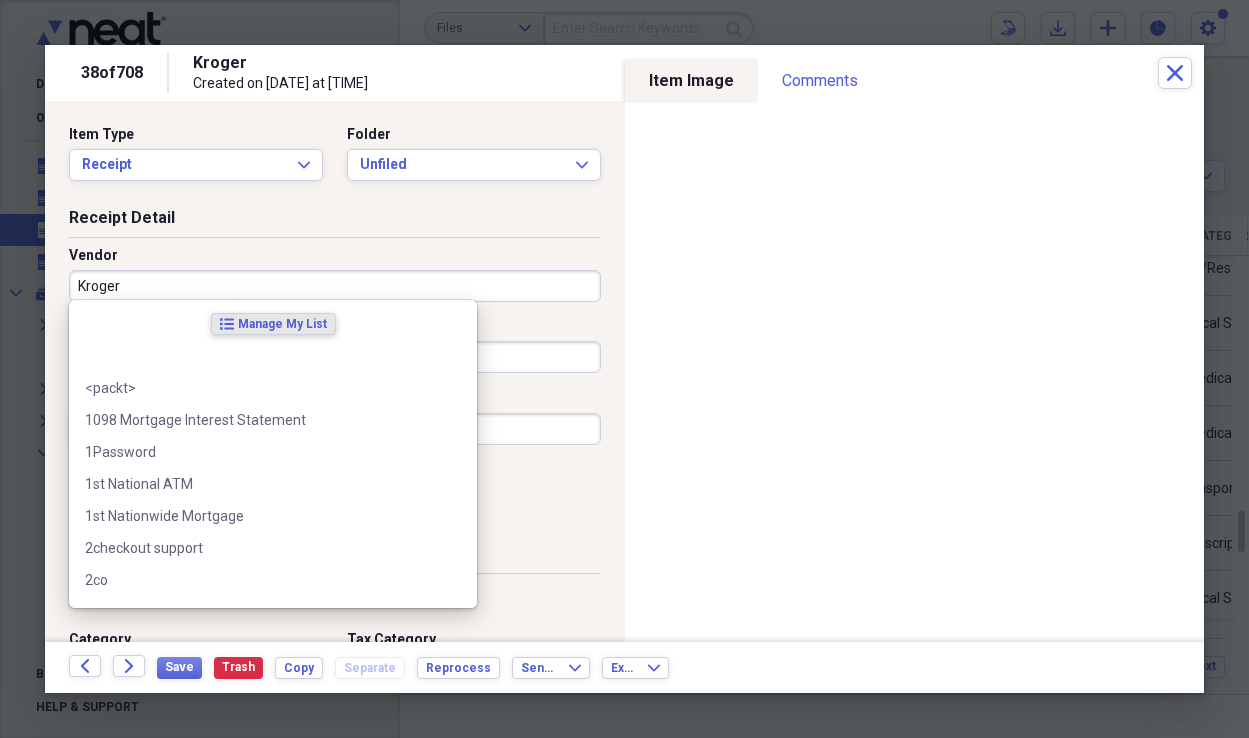 click on "Kroger" at bounding box center [335, 286] 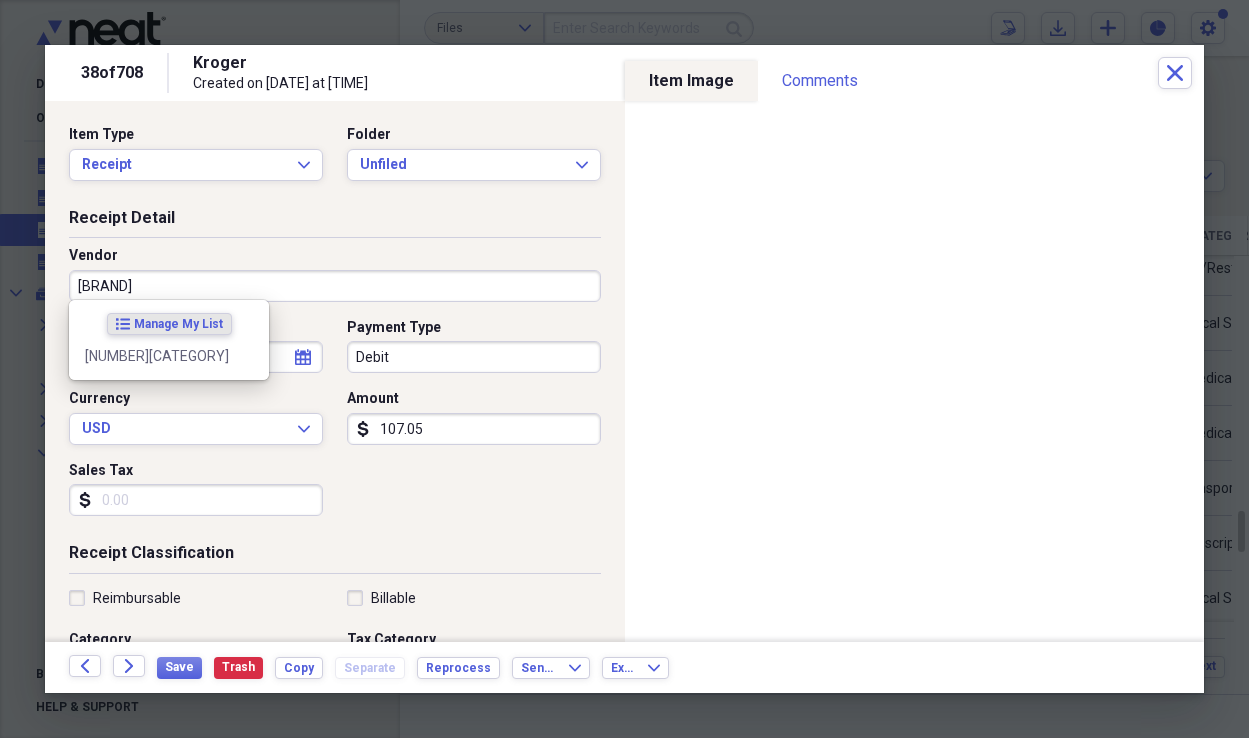 type on "f" 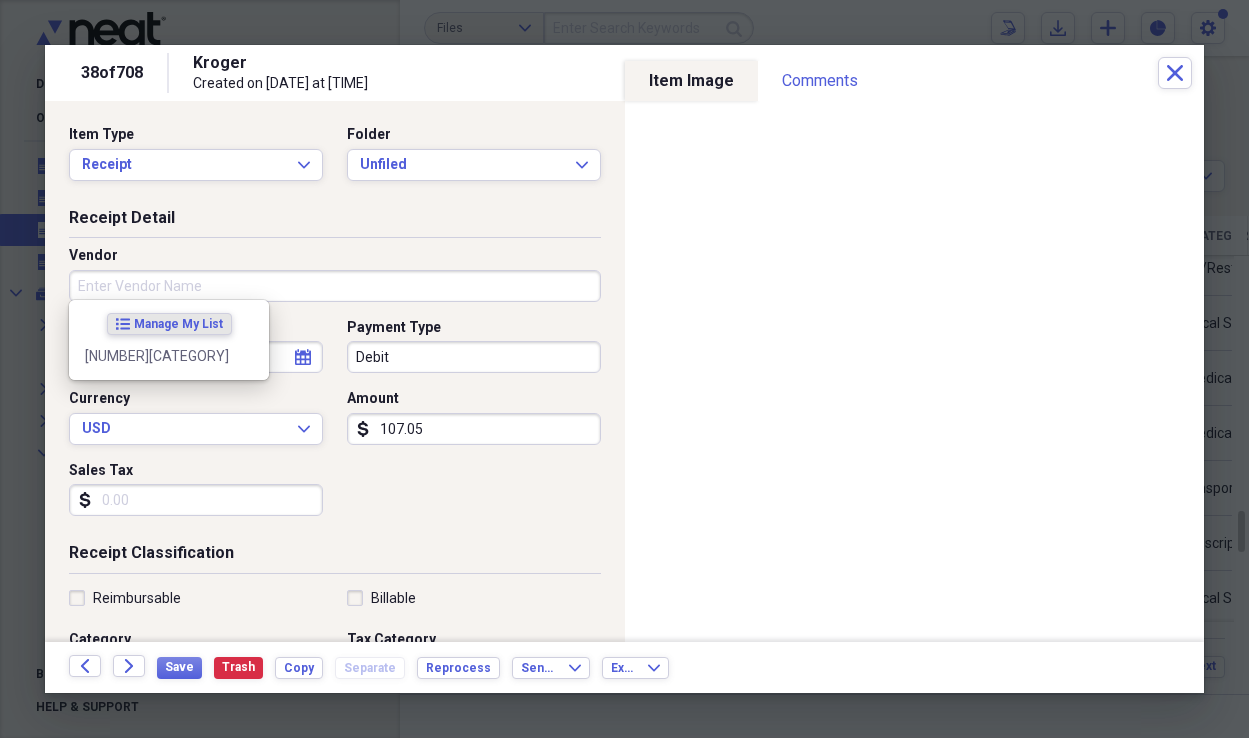 paste on "Fred Meyers" 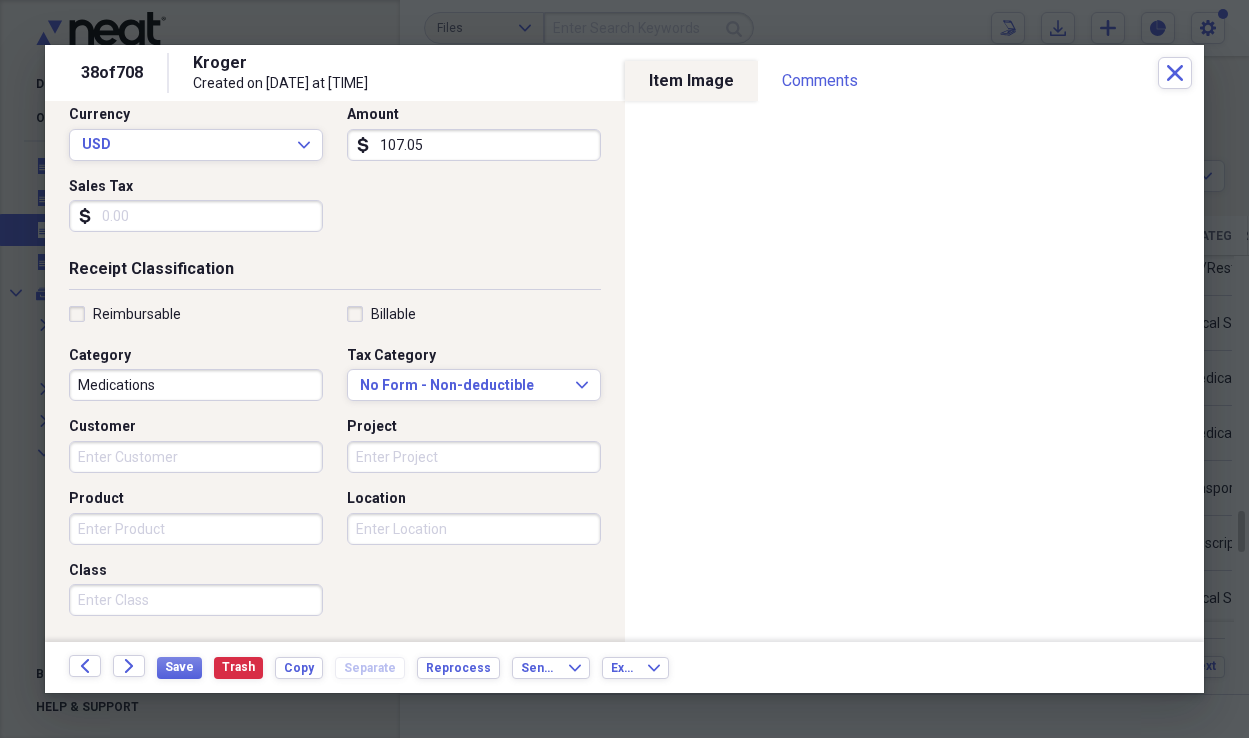 scroll, scrollTop: 309, scrollLeft: 0, axis: vertical 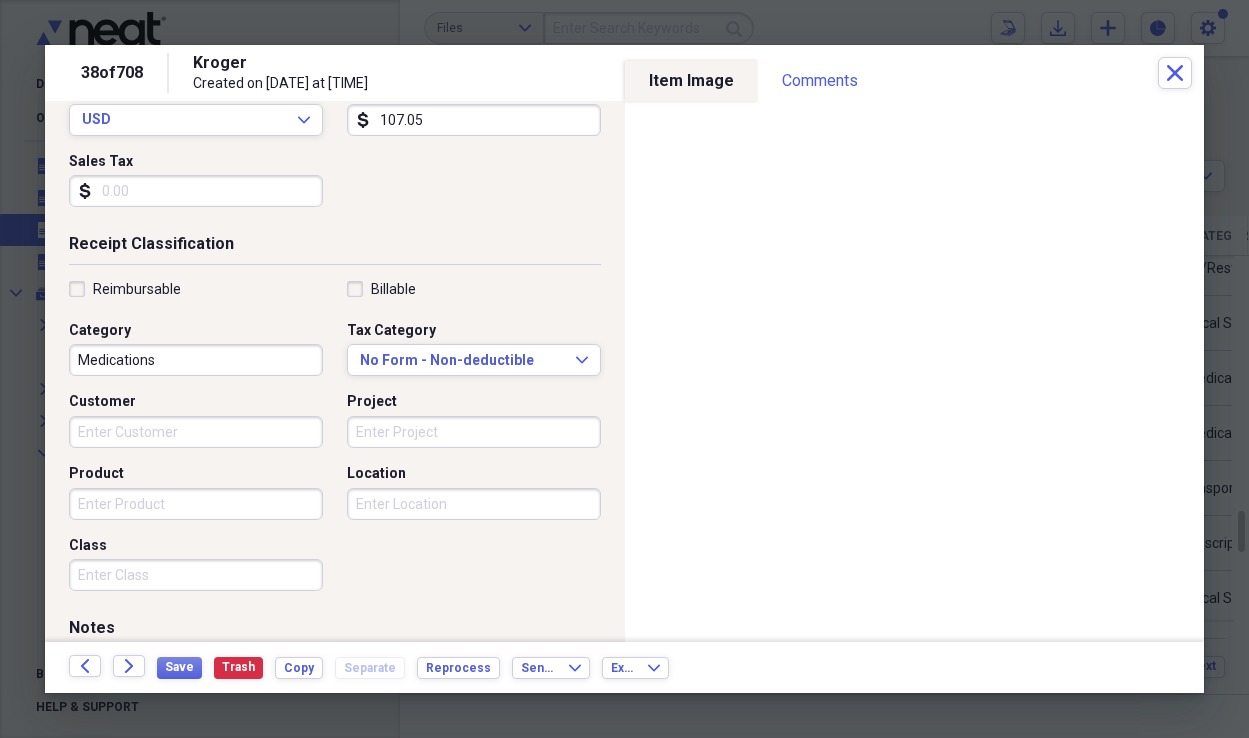 type on "Fred Meyers" 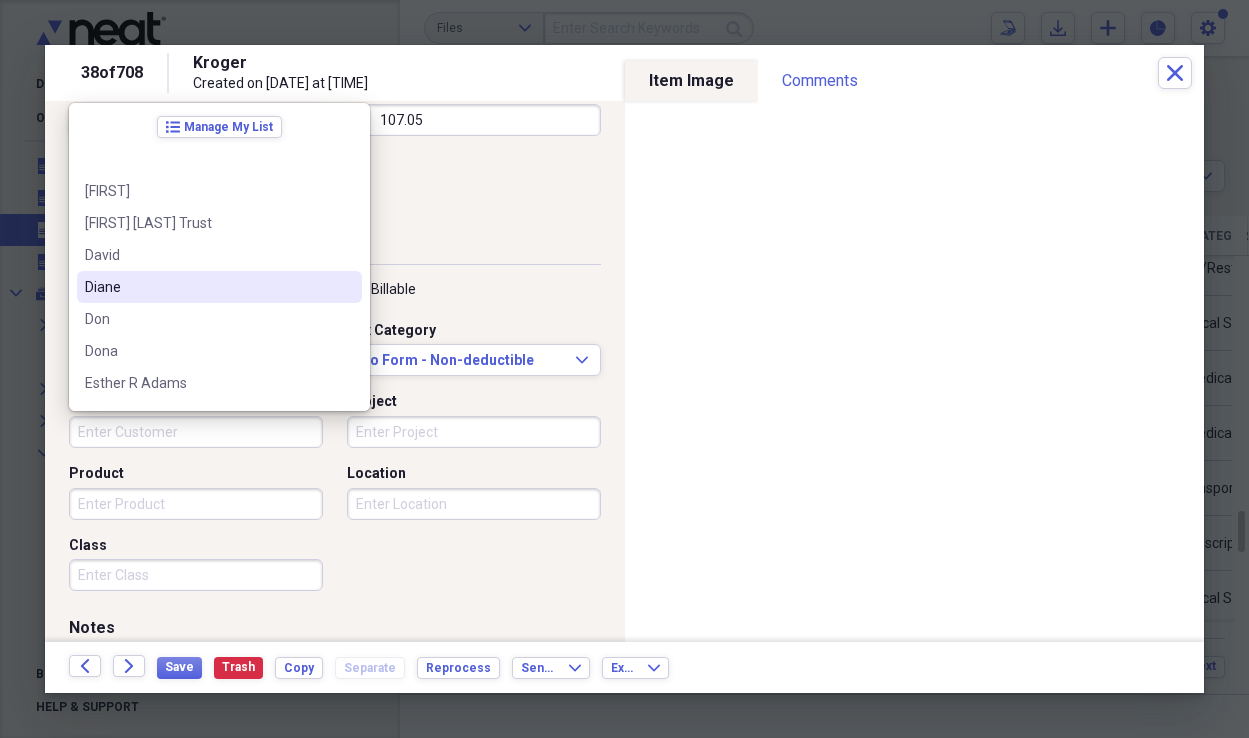 click on "Diane" at bounding box center (219, 287) 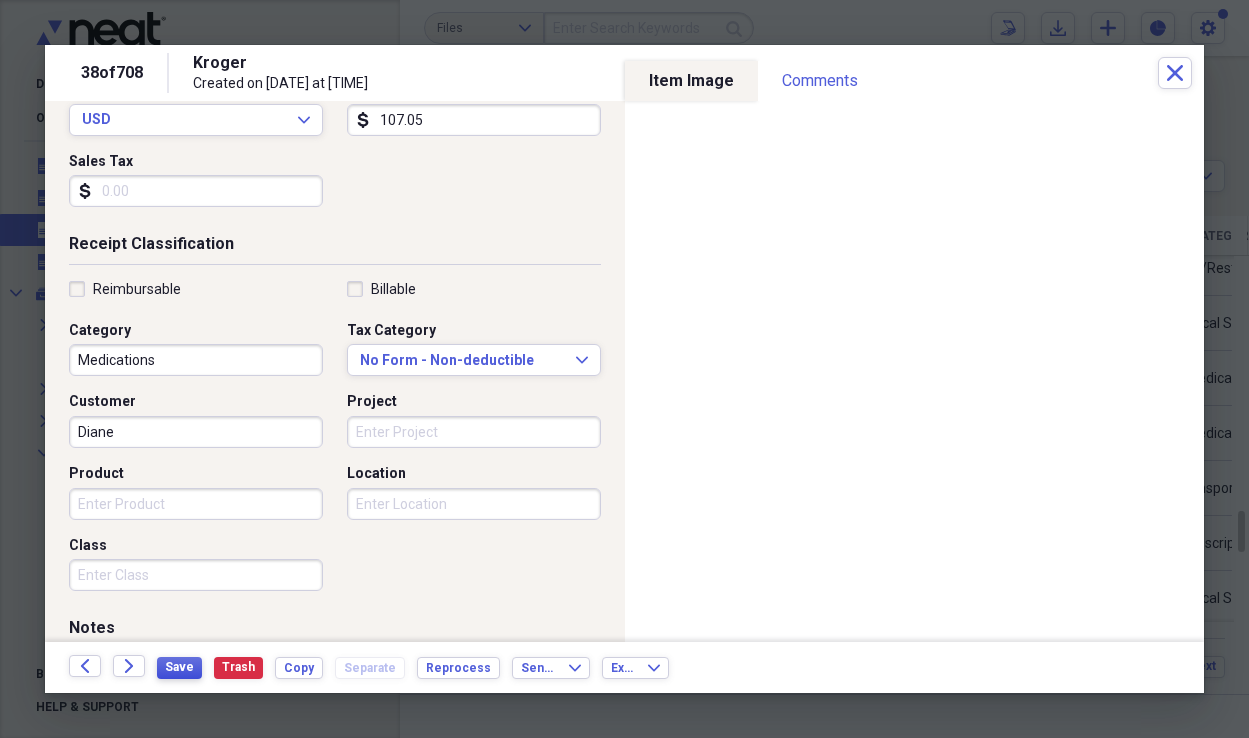 click on "Save" at bounding box center (179, 668) 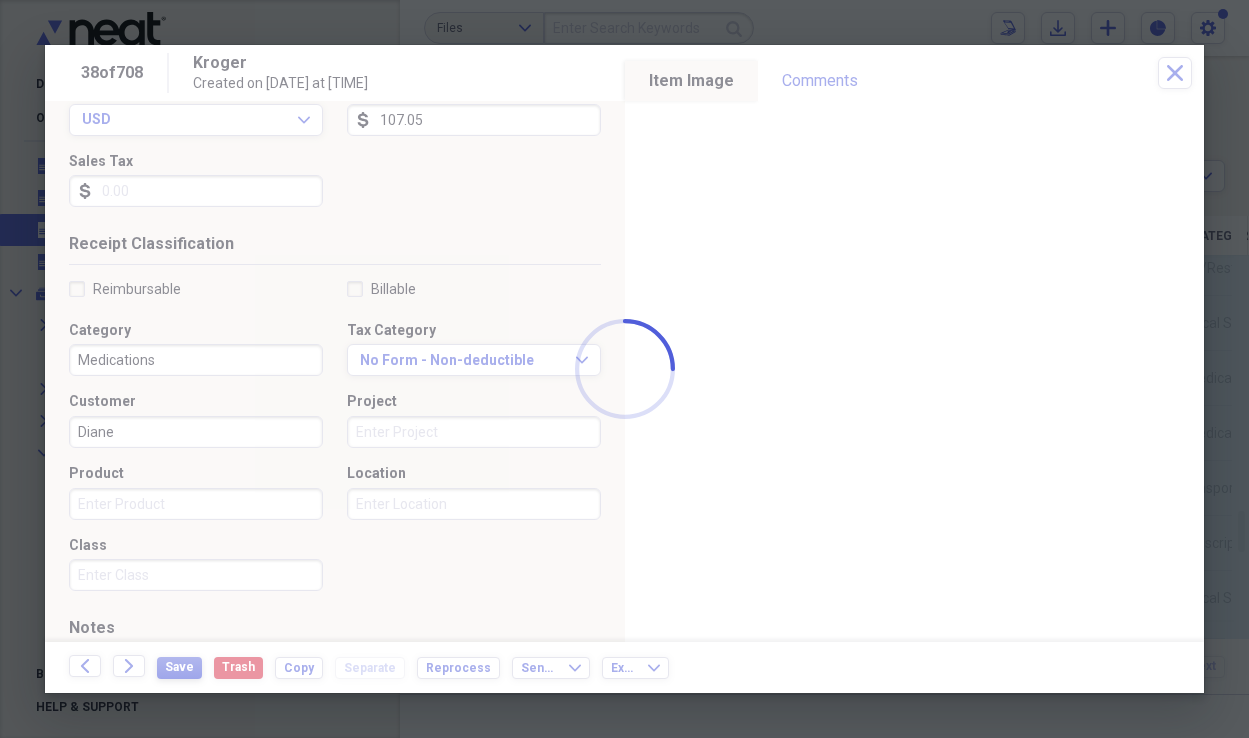 type on "Fred Meyers" 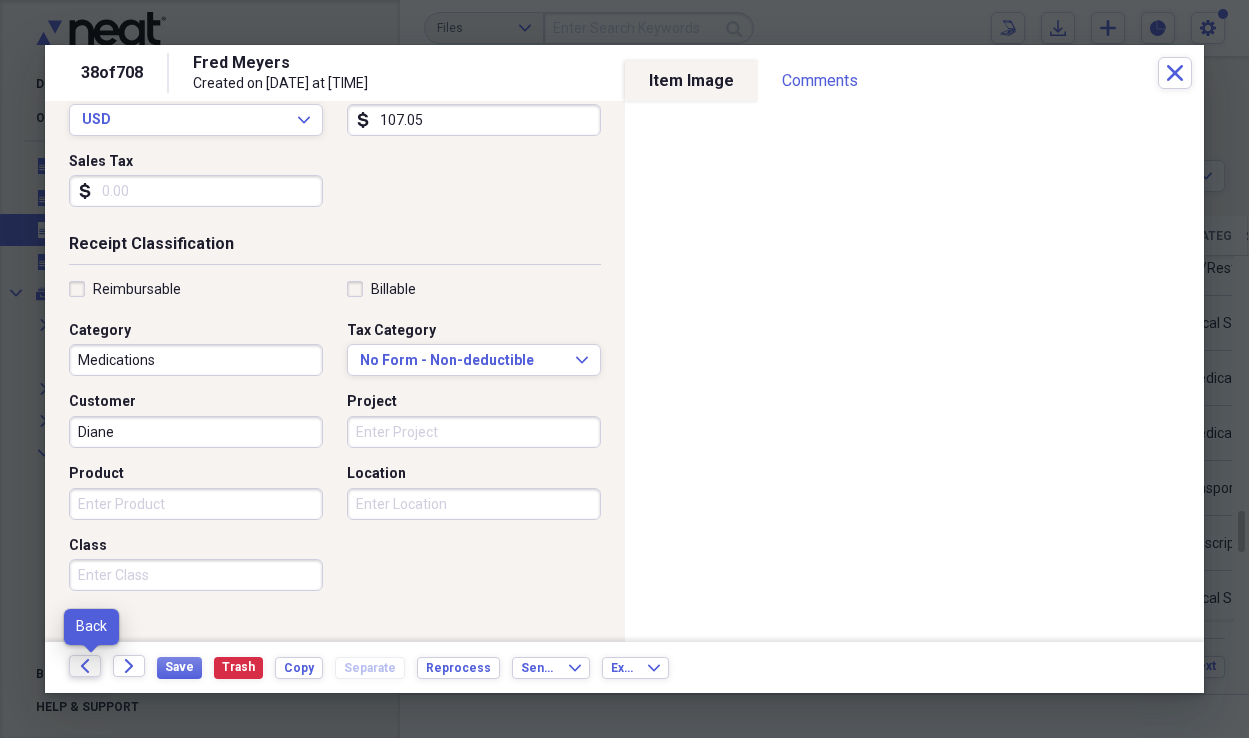 click 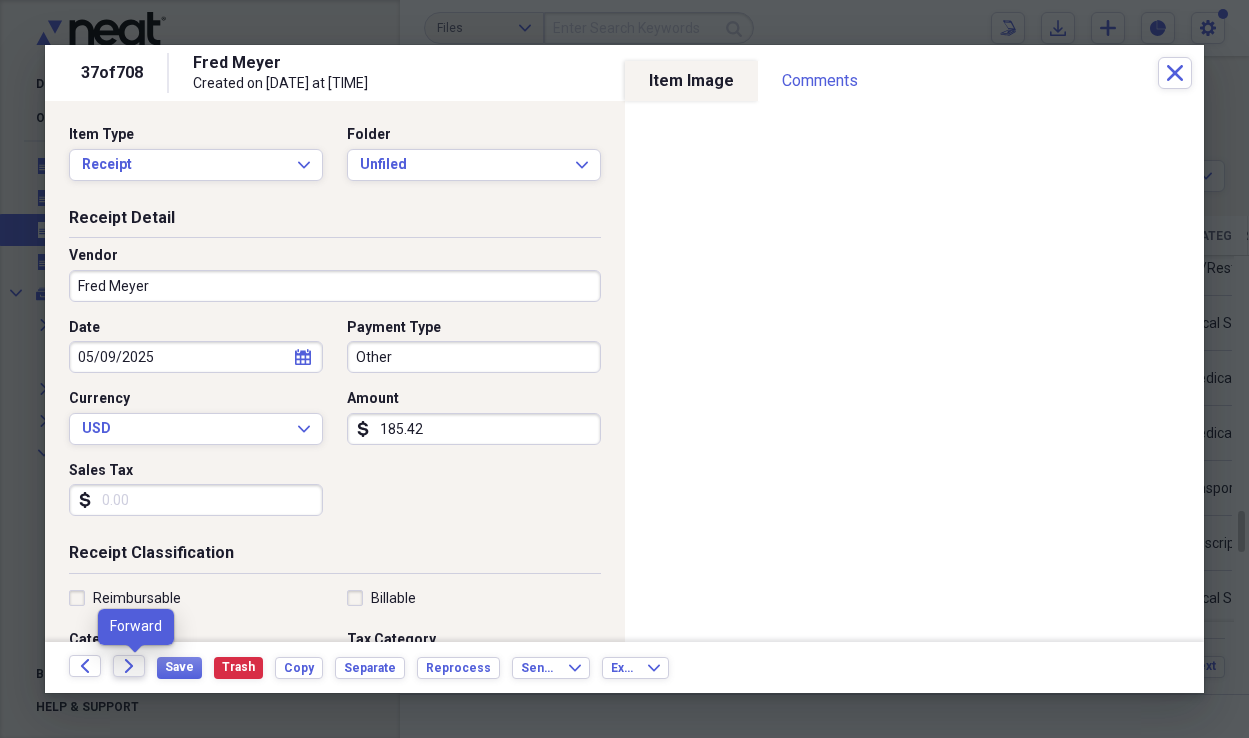 click 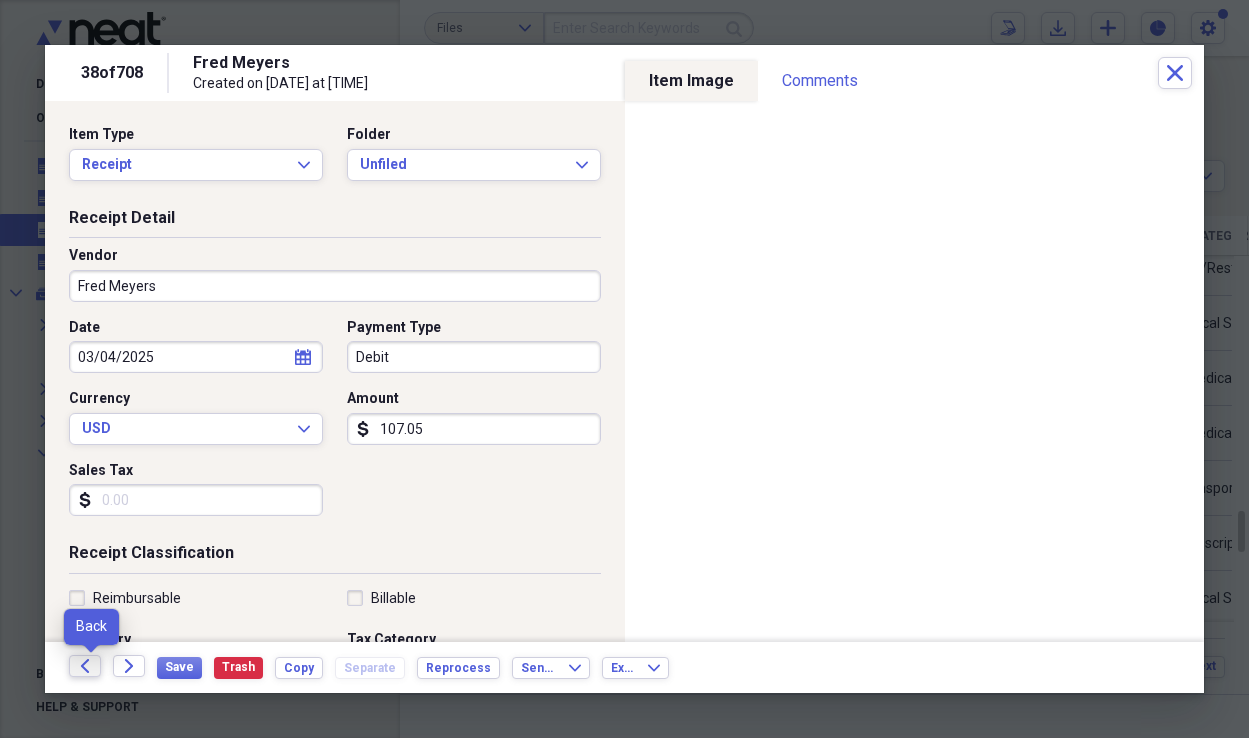 click on "Back" at bounding box center [85, 666] 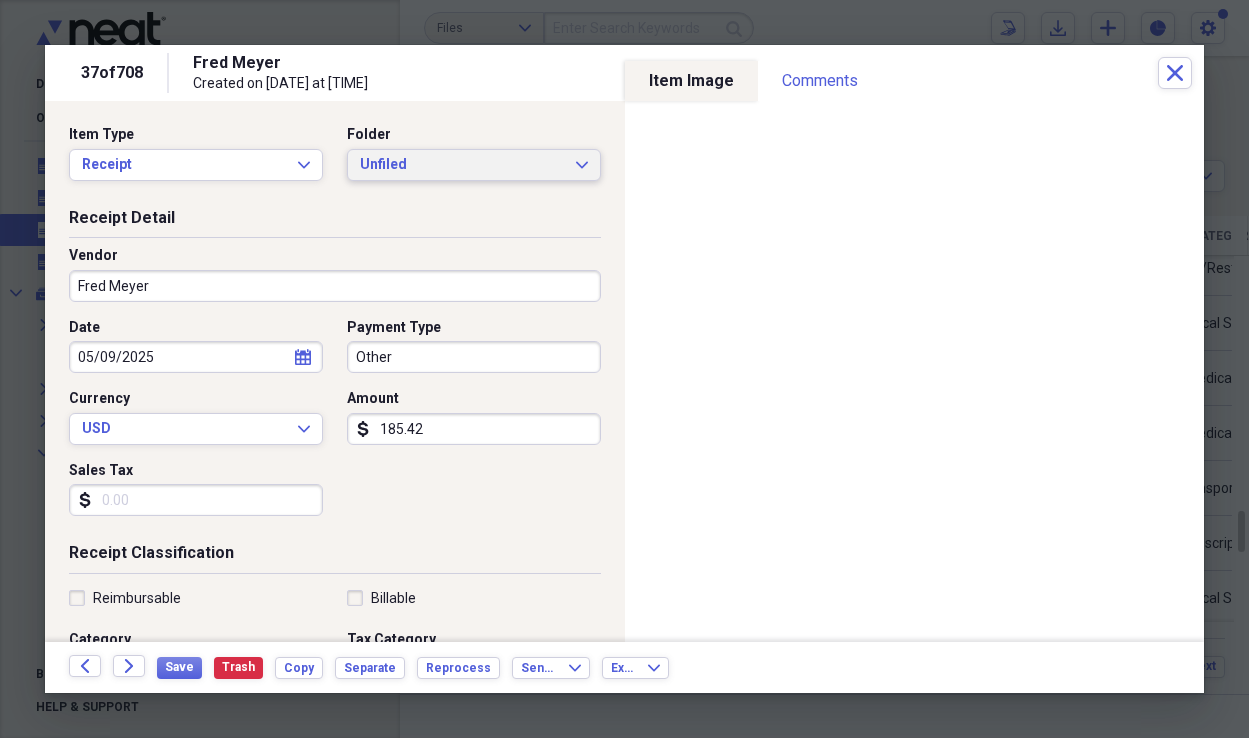 click on "Unfiled" at bounding box center (462, 165) 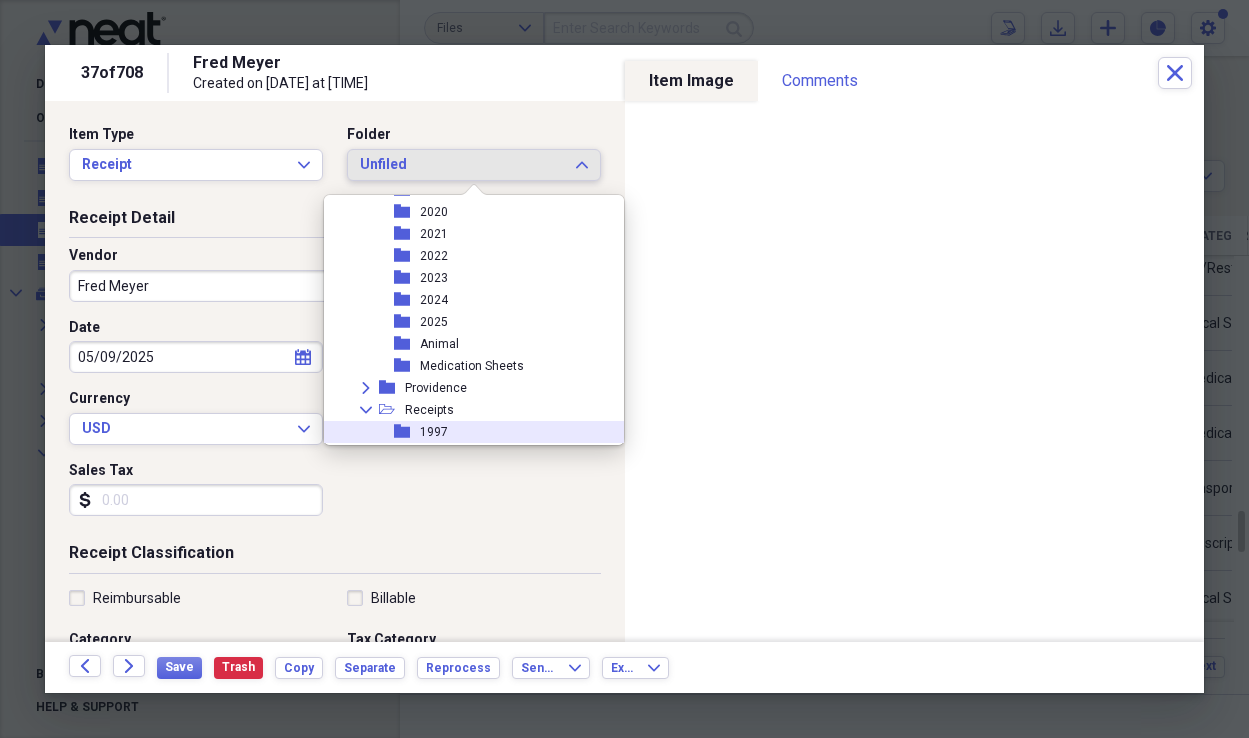 scroll, scrollTop: 3398, scrollLeft: 0, axis: vertical 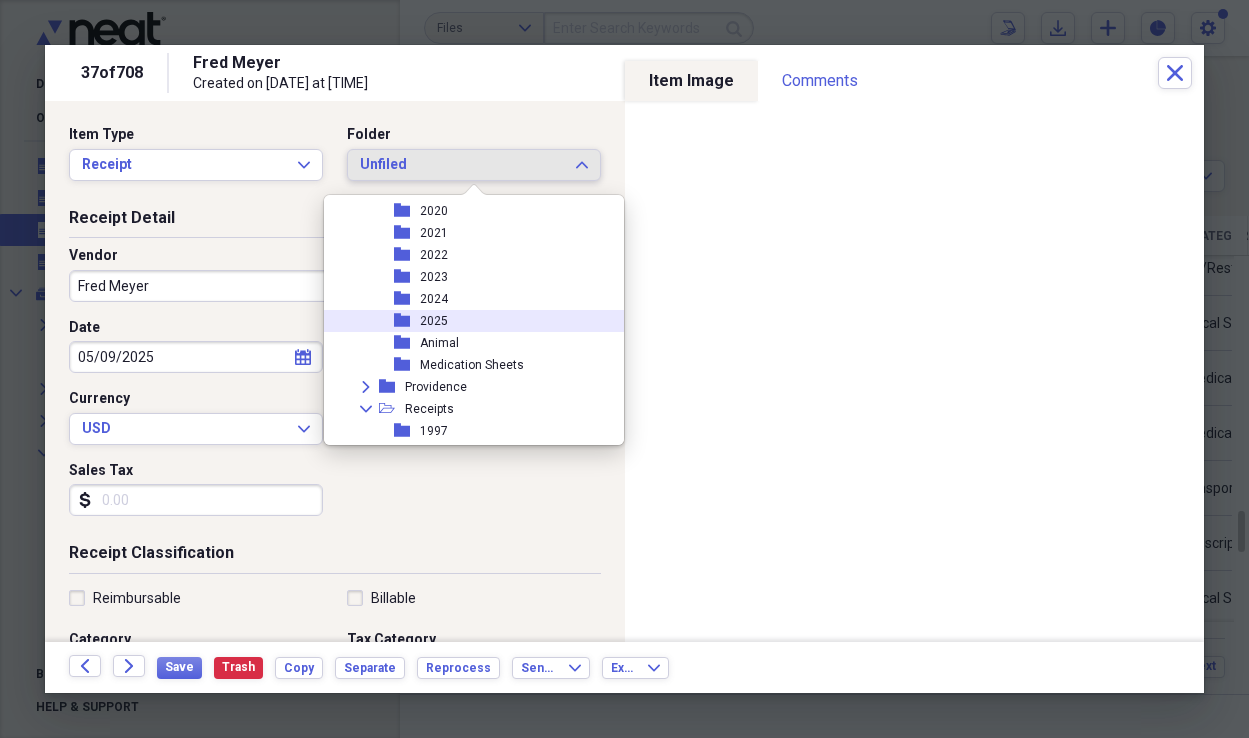 click on "folder 2025" at bounding box center [473, 321] 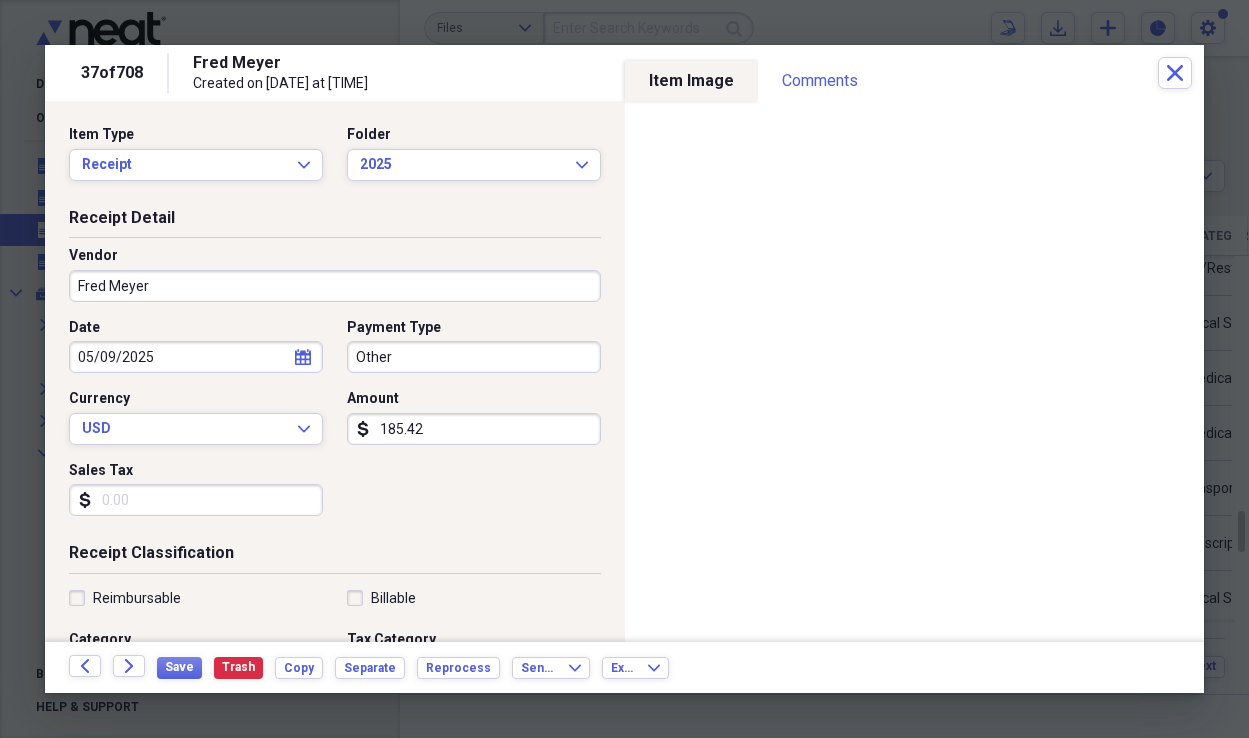 click on "Fred Meyer" at bounding box center (335, 286) 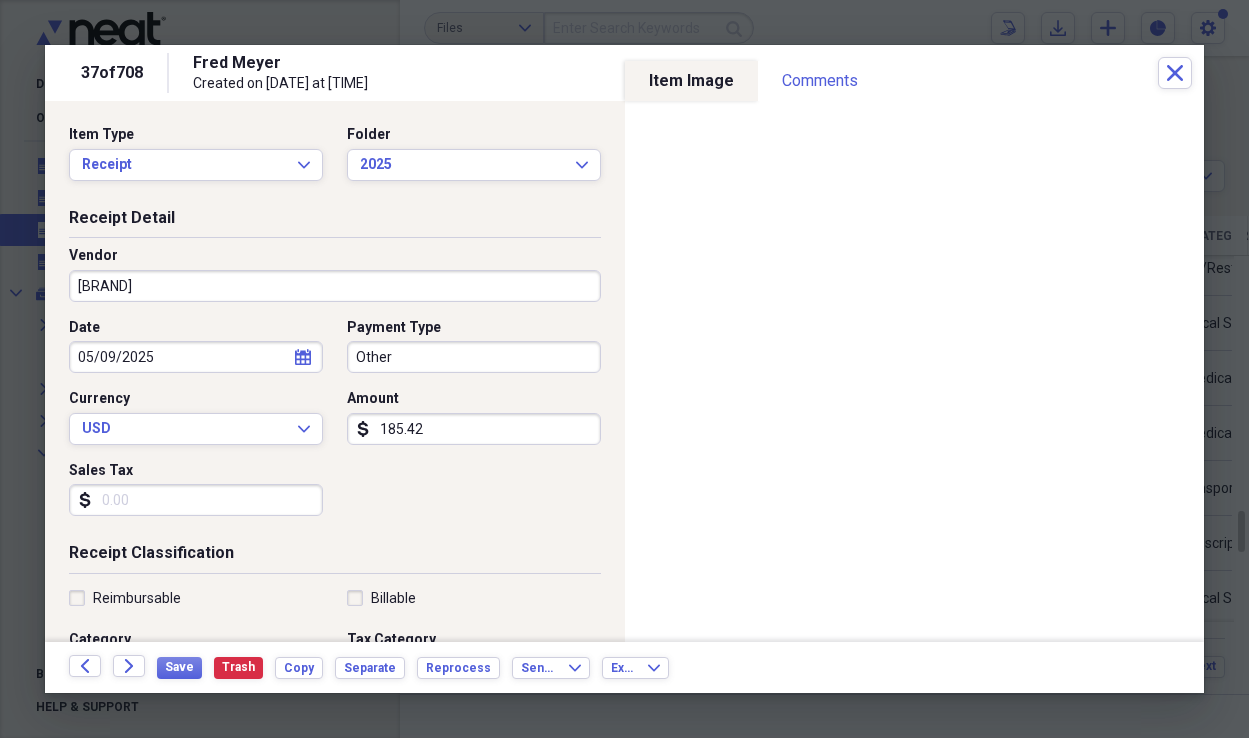 type on "f" 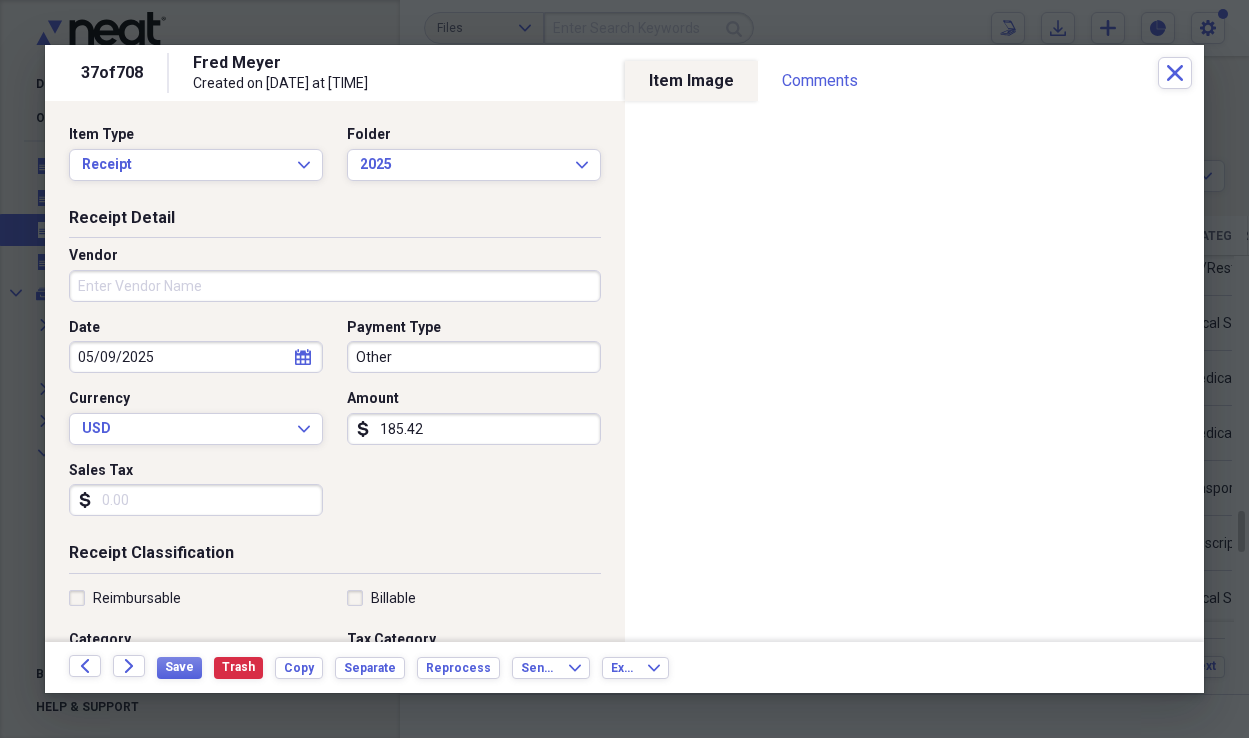paste on "Fred Meyer Pharmacy" 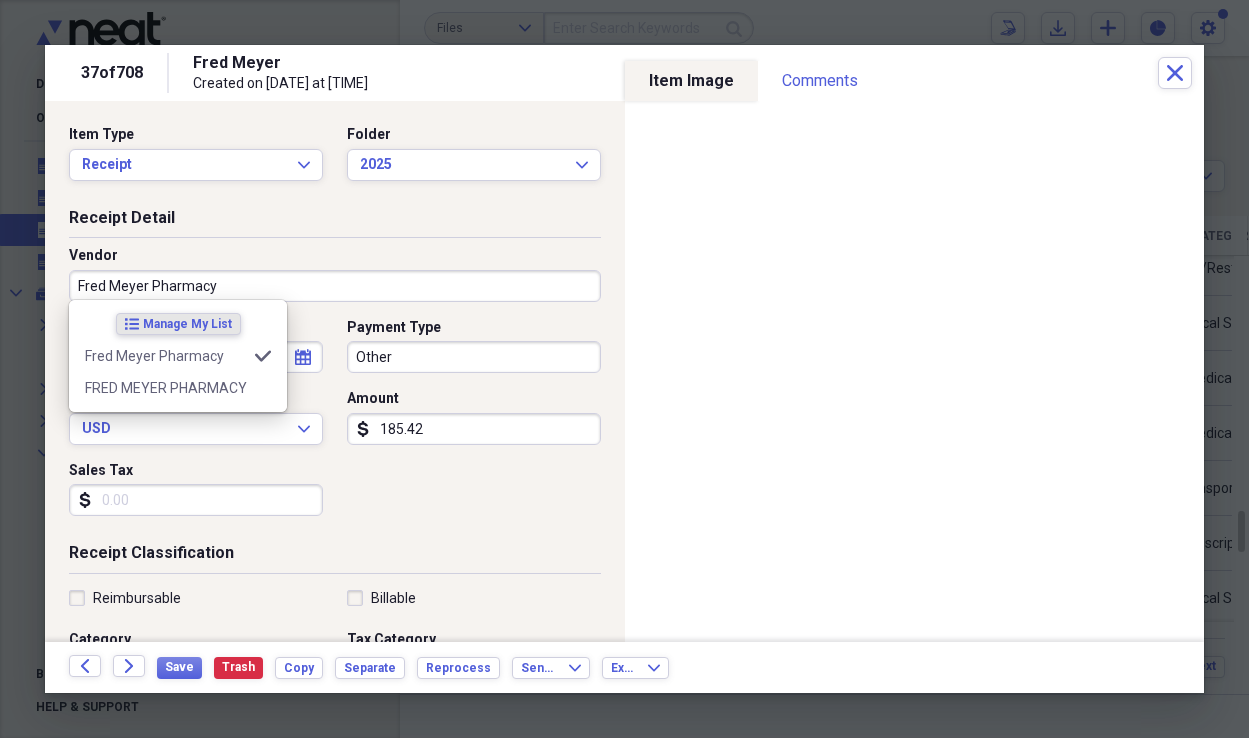 type on "Prescriptions" 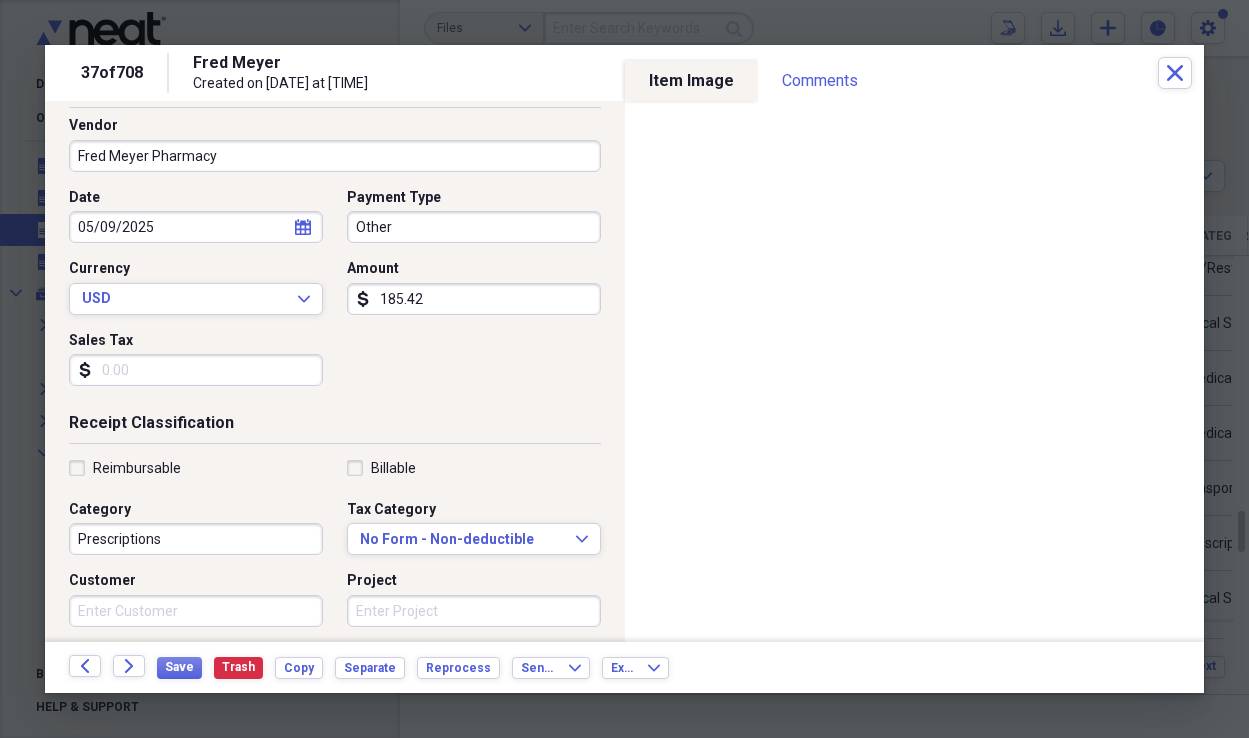 scroll, scrollTop: 131, scrollLeft: 0, axis: vertical 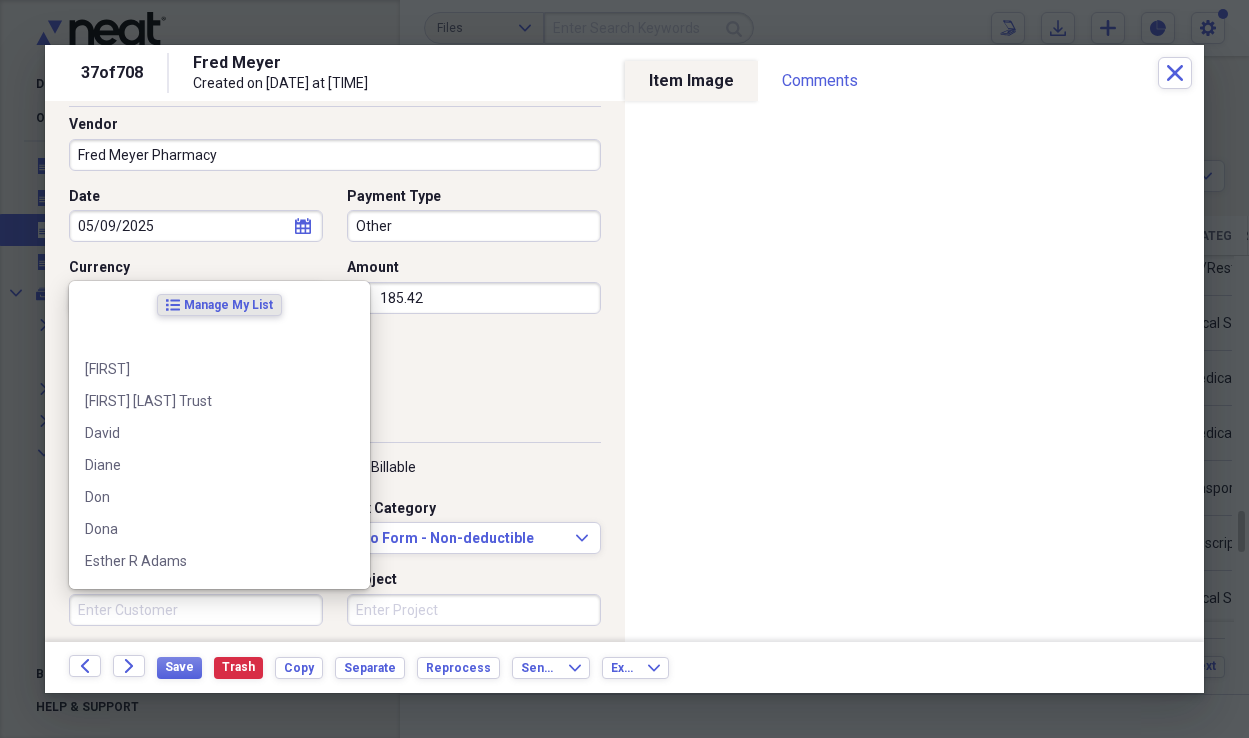 click on "Customer" at bounding box center [196, 610] 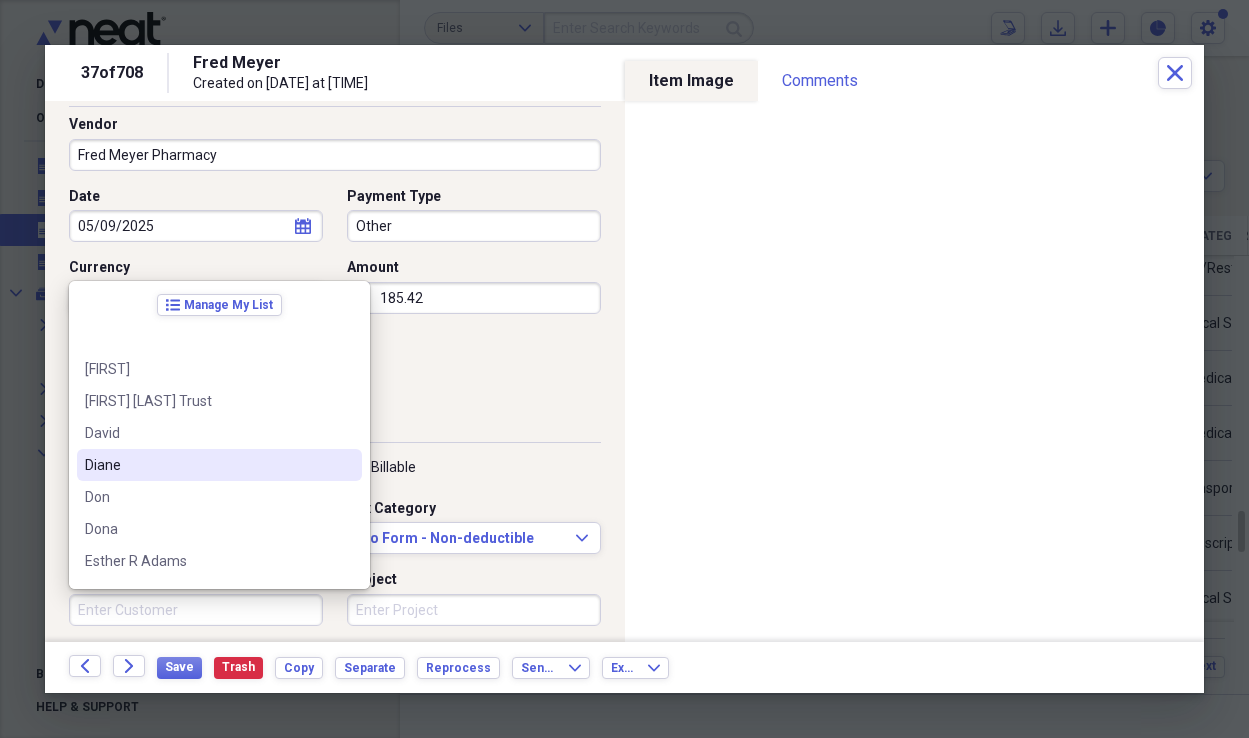 click on "Diane" at bounding box center (207, 465) 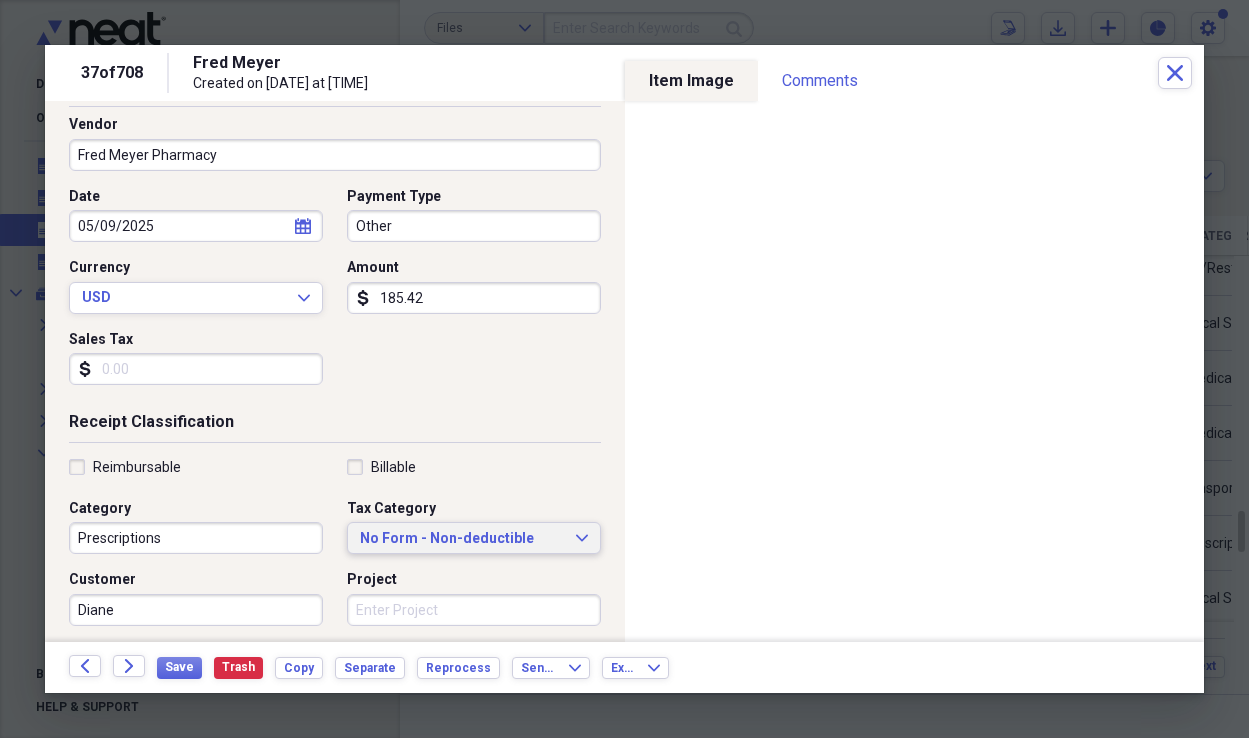 click on "No Form - Non-deductible" at bounding box center (462, 539) 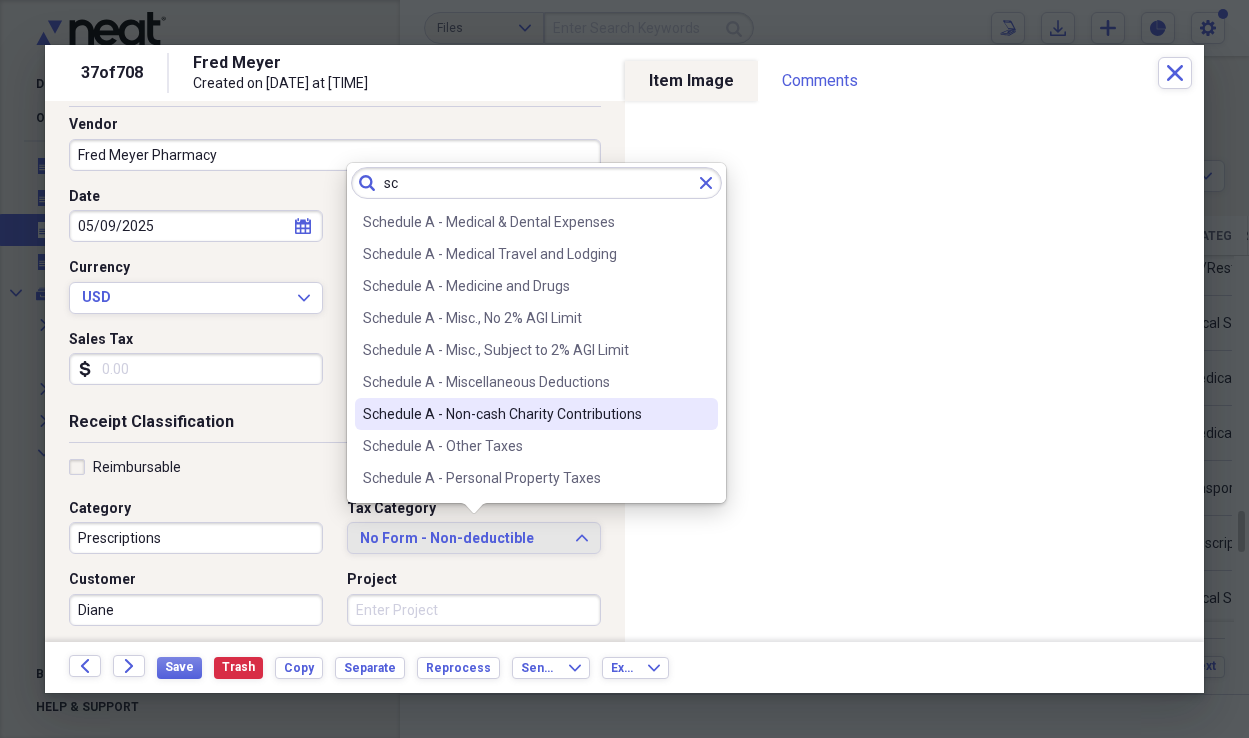 scroll, scrollTop: 365, scrollLeft: 0, axis: vertical 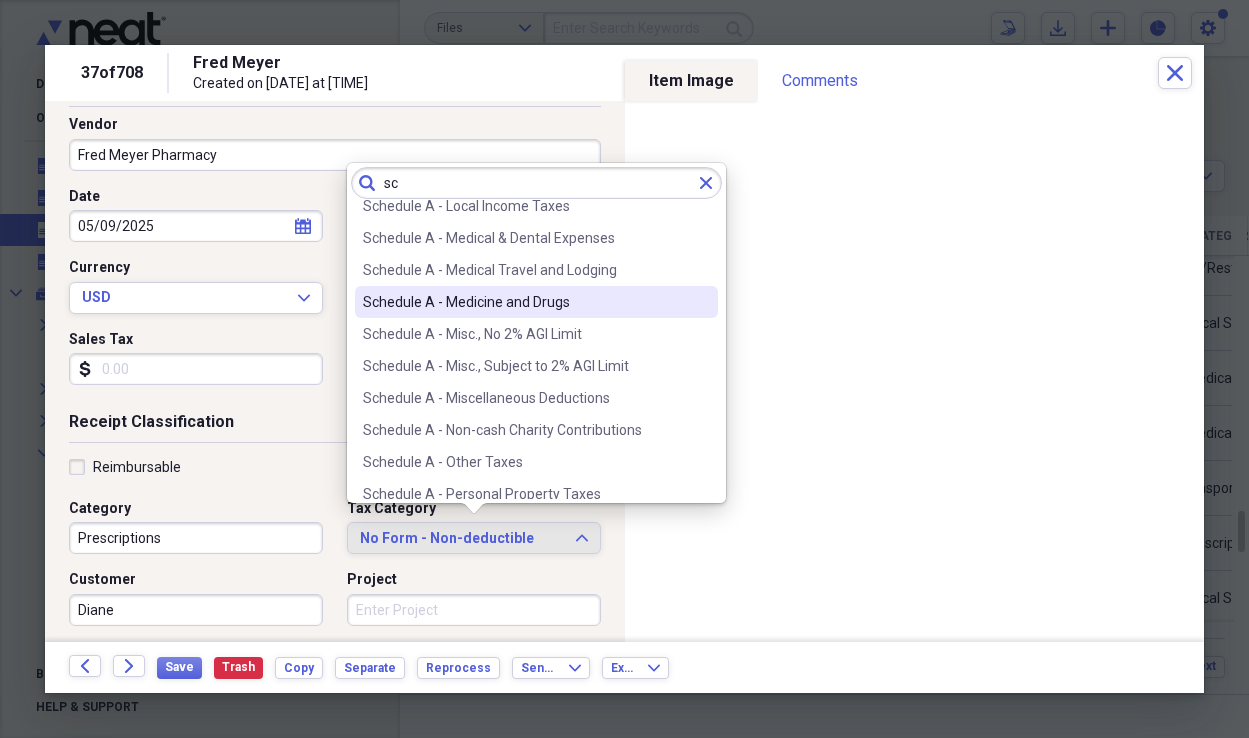 type on "sc" 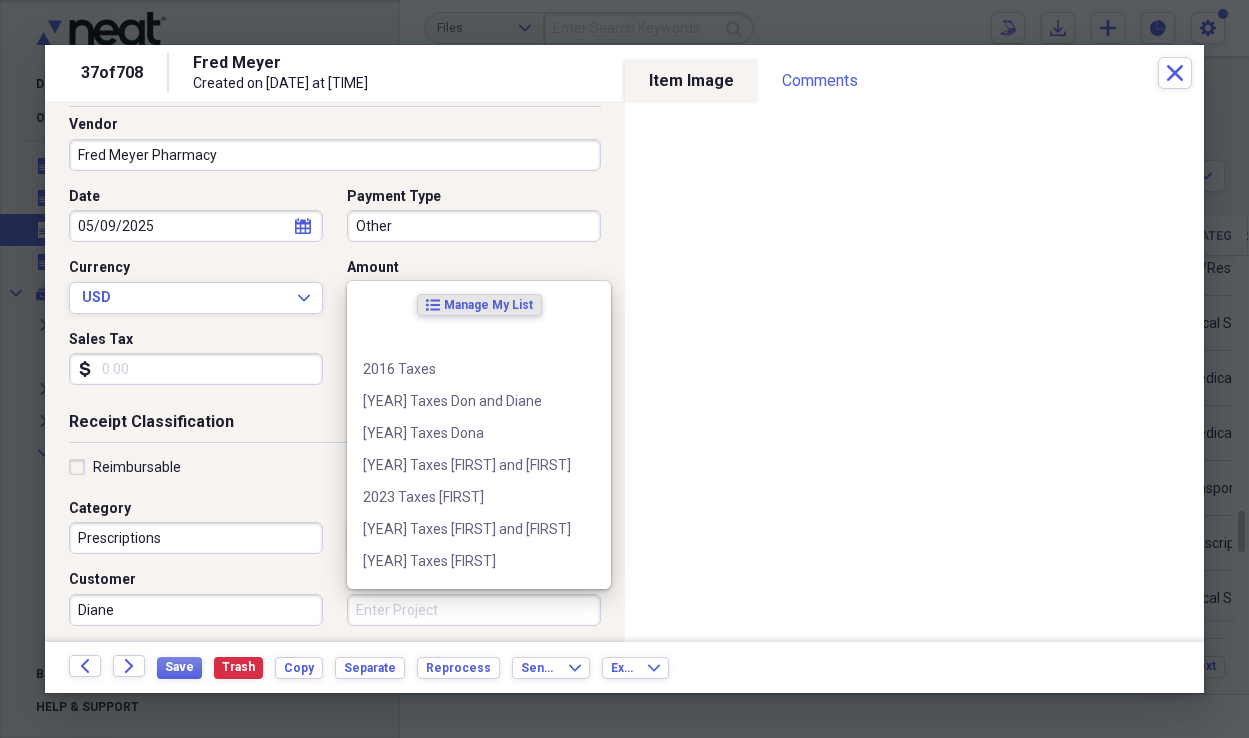 click on "Project" at bounding box center (474, 610) 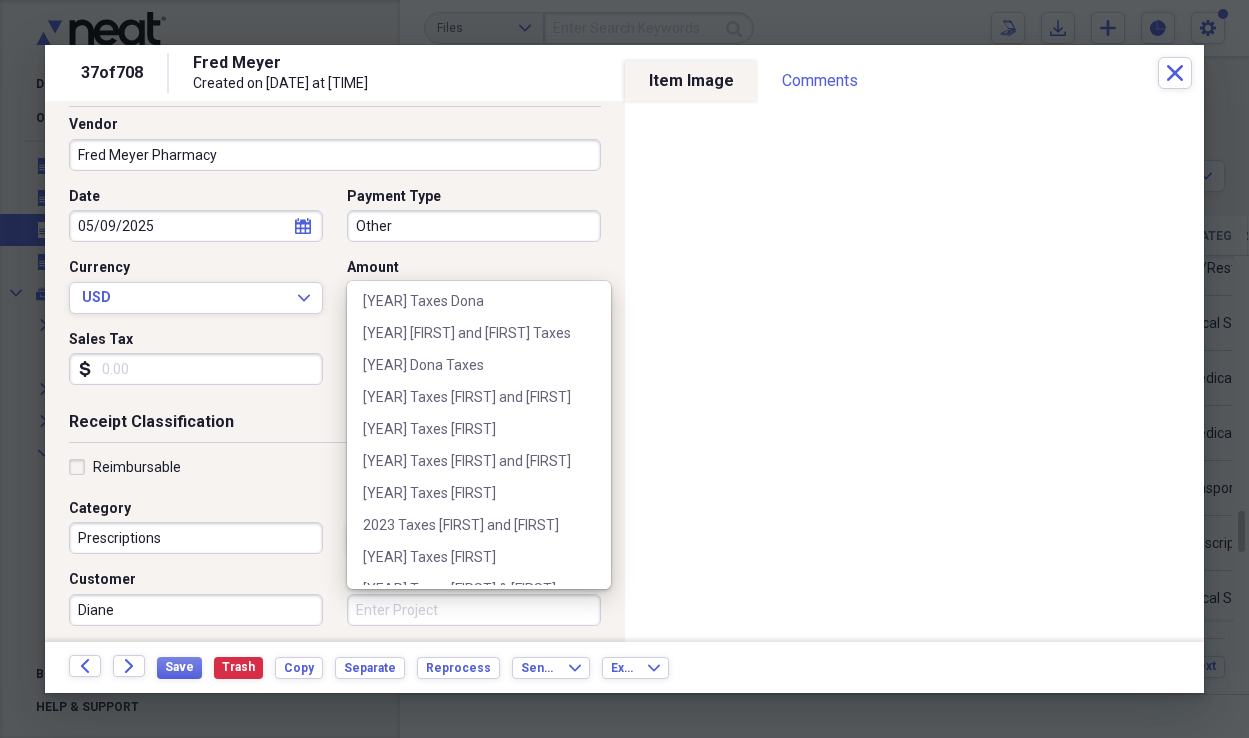 scroll, scrollTop: 476, scrollLeft: 0, axis: vertical 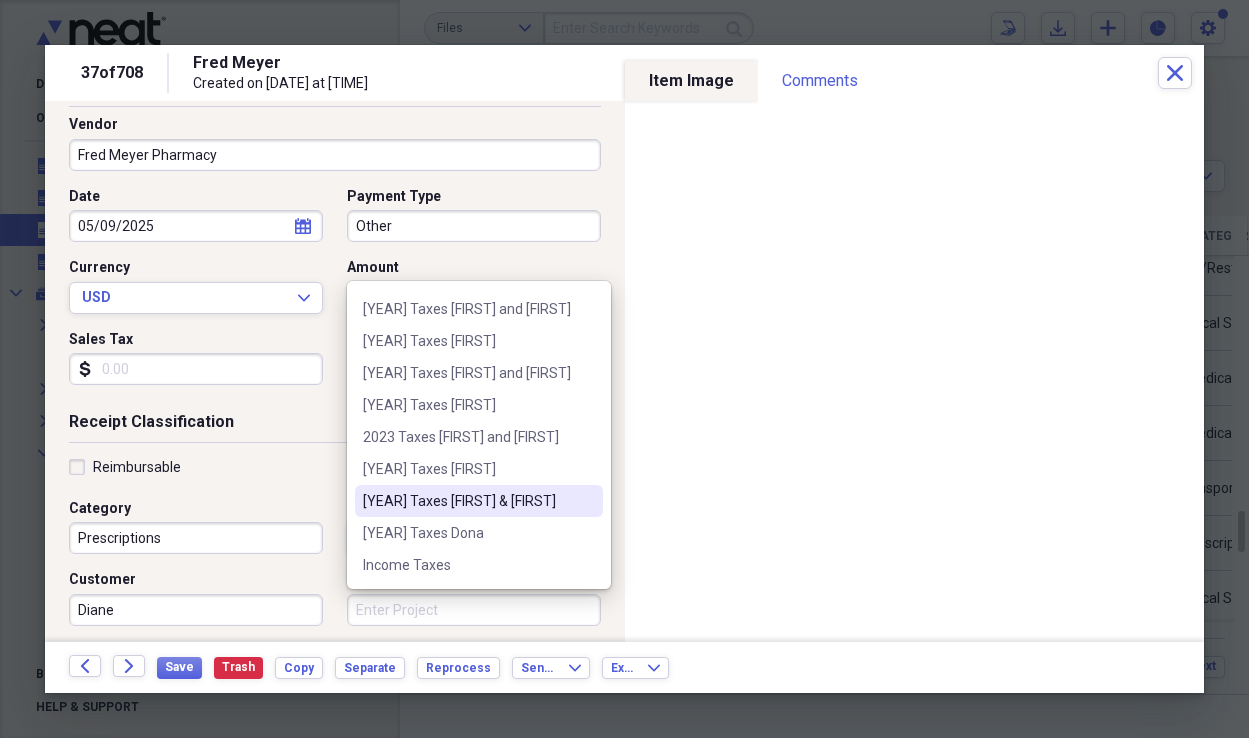 click on "[YEAR] Taxes [FIRST] & [FIRST]" at bounding box center (467, 501) 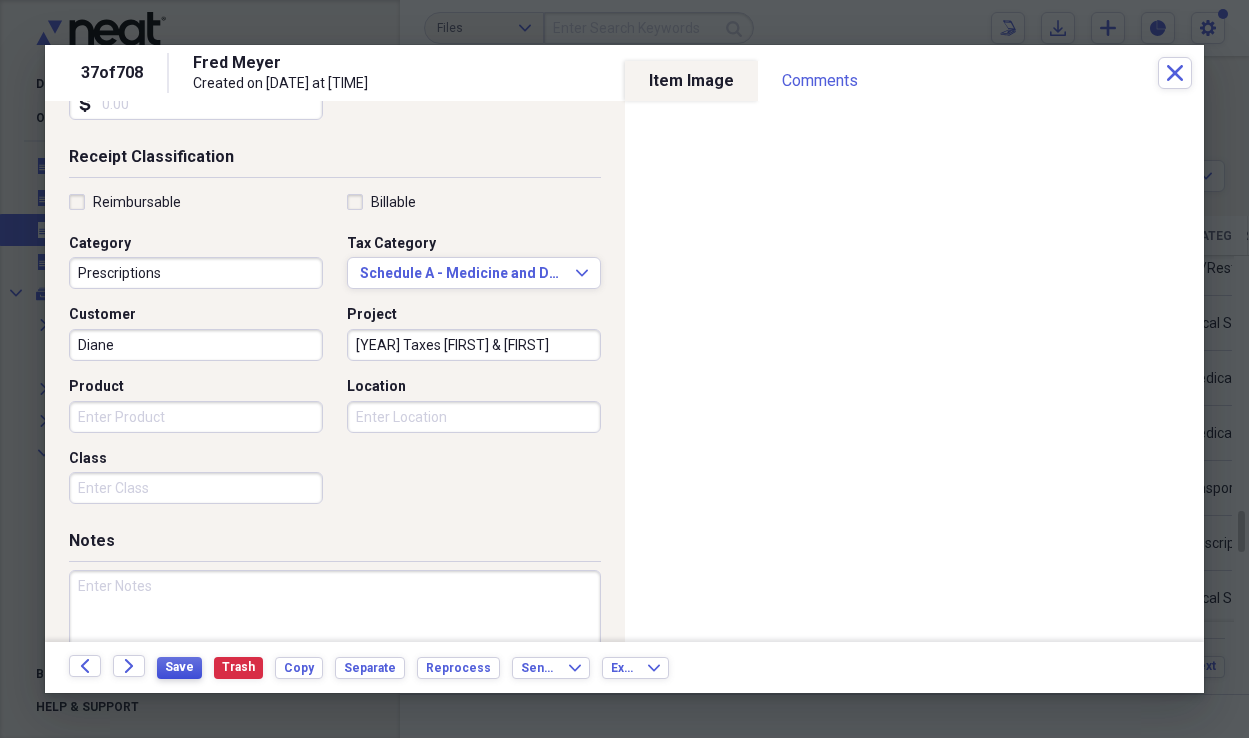 scroll, scrollTop: 401, scrollLeft: 0, axis: vertical 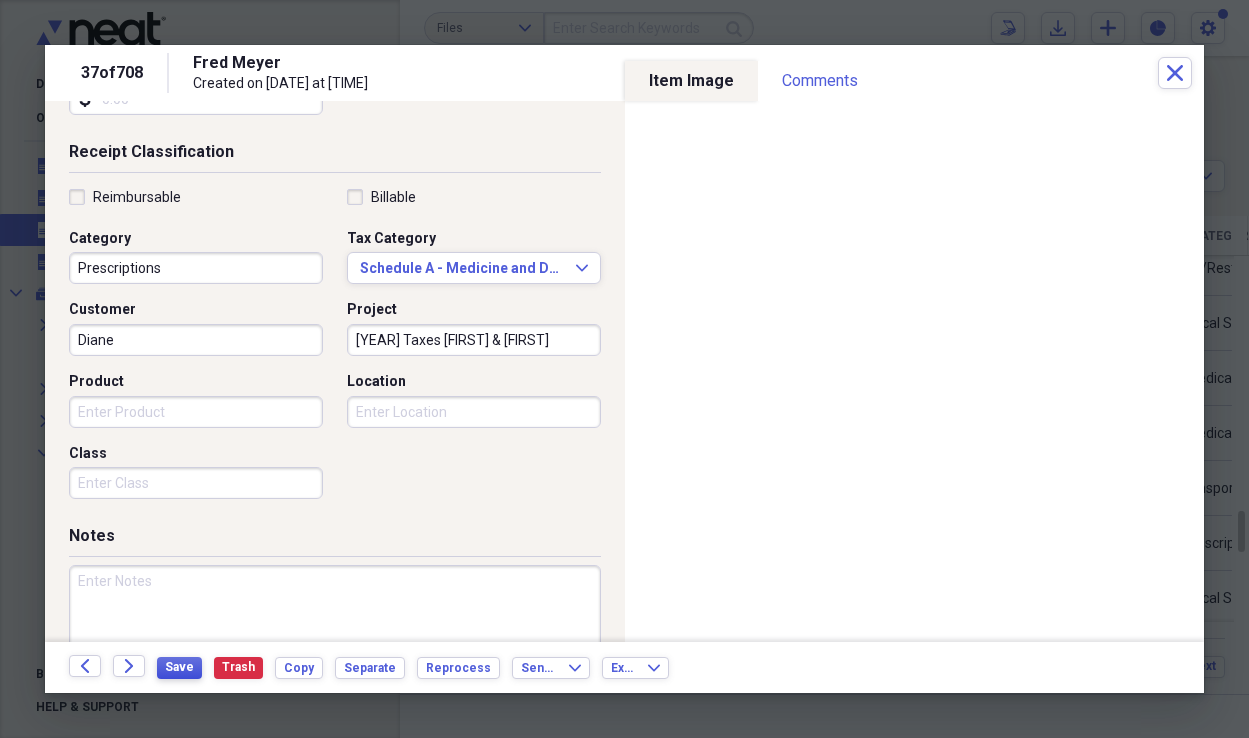 click on "Save" at bounding box center (179, 667) 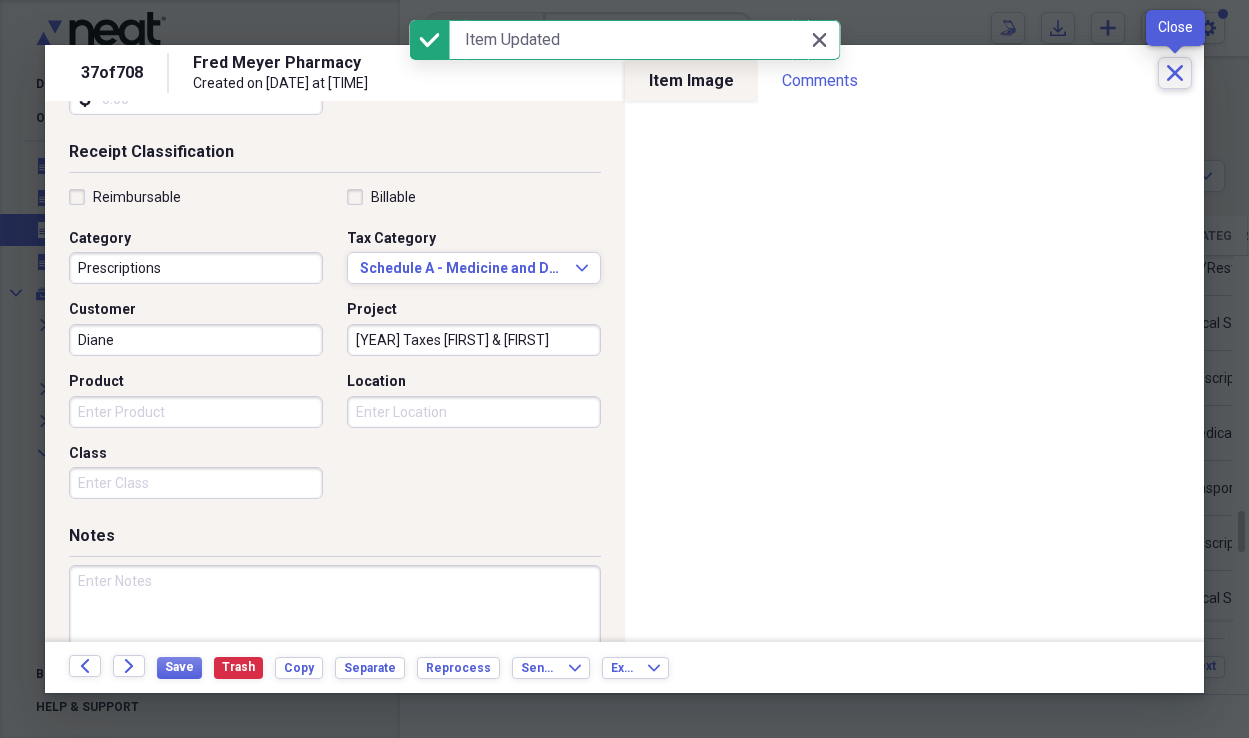 click on "Close" at bounding box center (1175, 73) 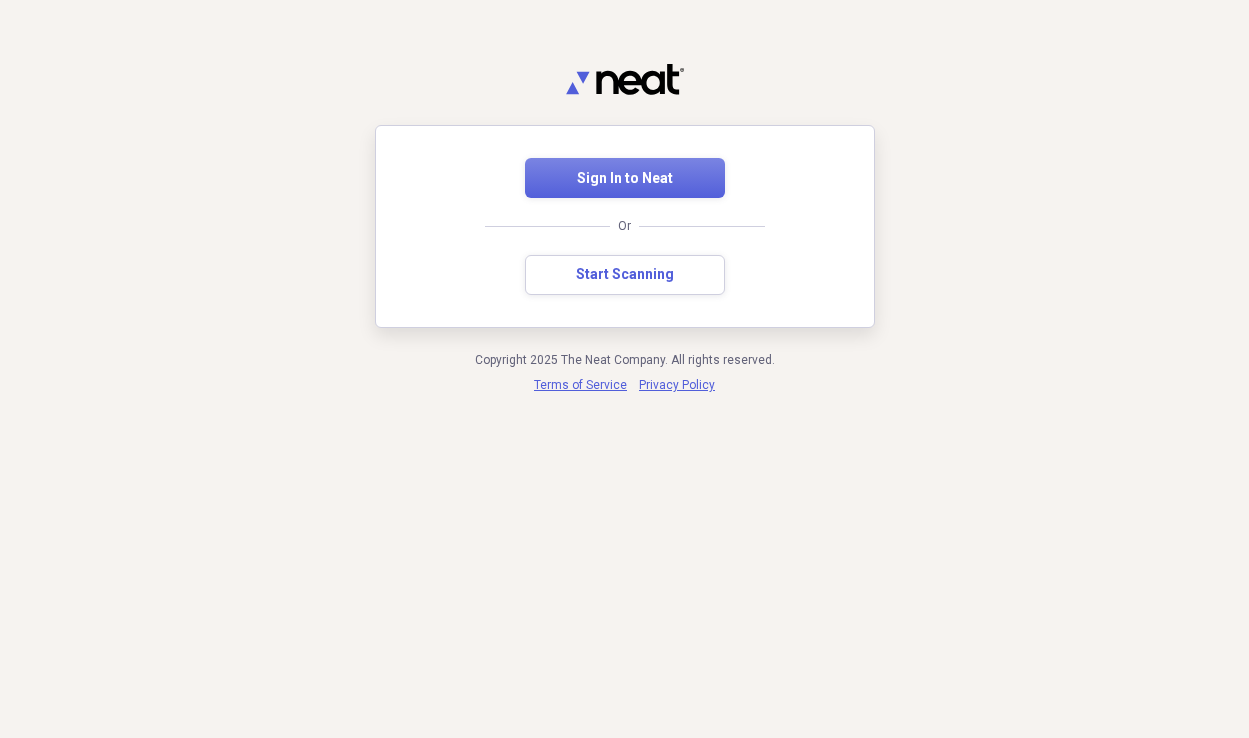 scroll, scrollTop: 0, scrollLeft: 0, axis: both 